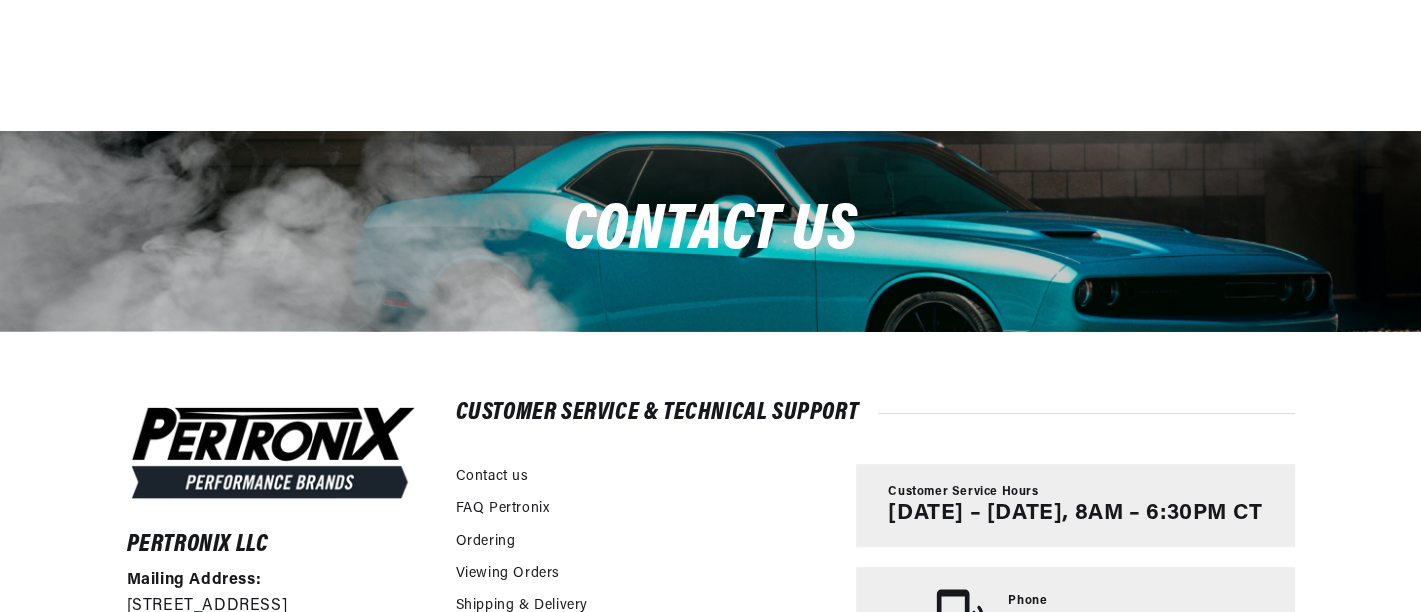 scroll, scrollTop: 333, scrollLeft: 0, axis: vertical 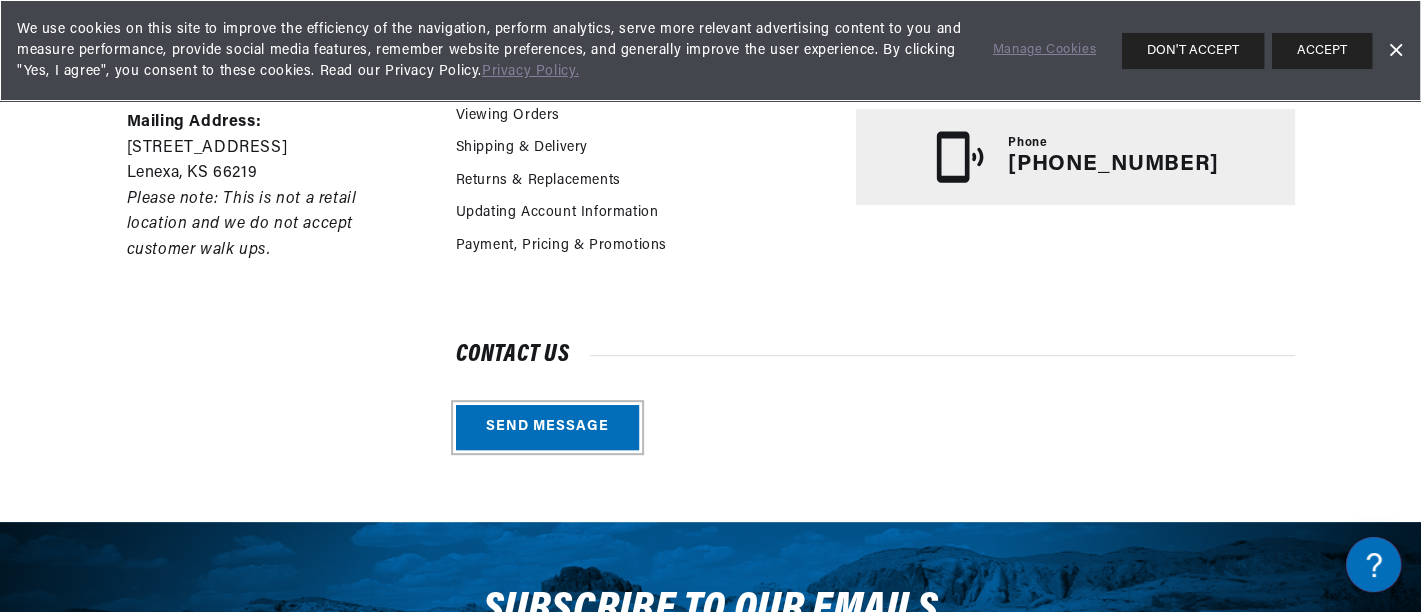 click on "Send message" at bounding box center [547, 427] 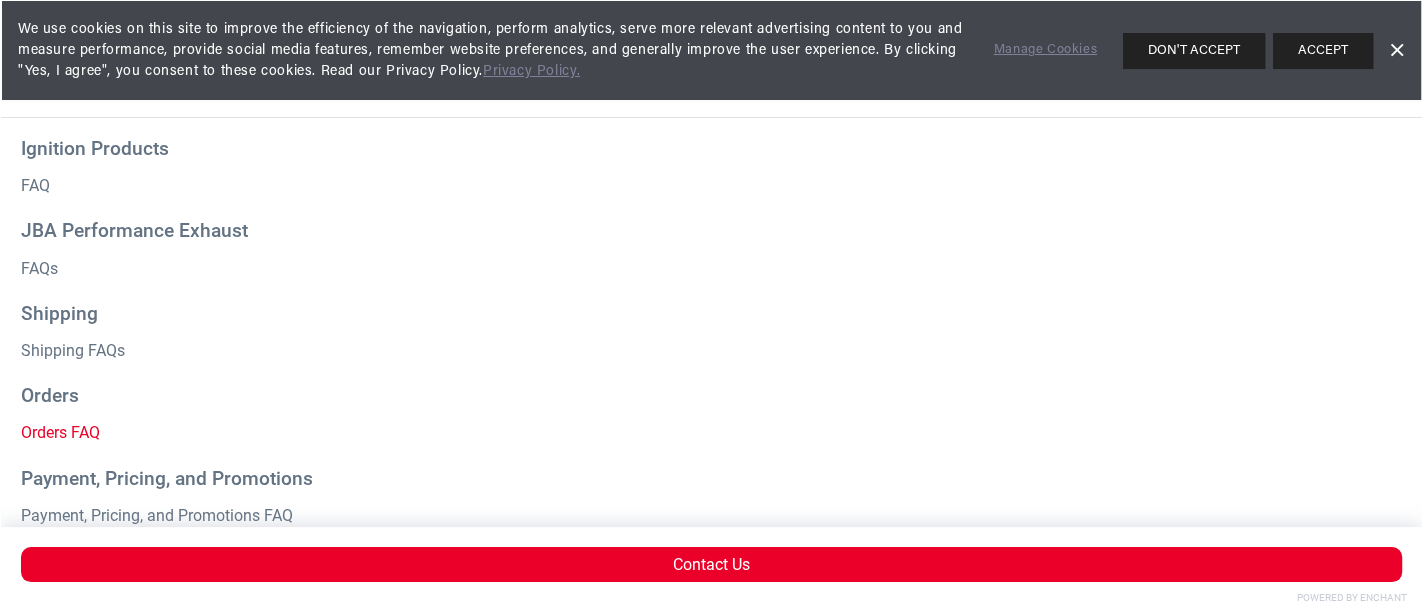 scroll, scrollTop: 0, scrollLeft: 0, axis: both 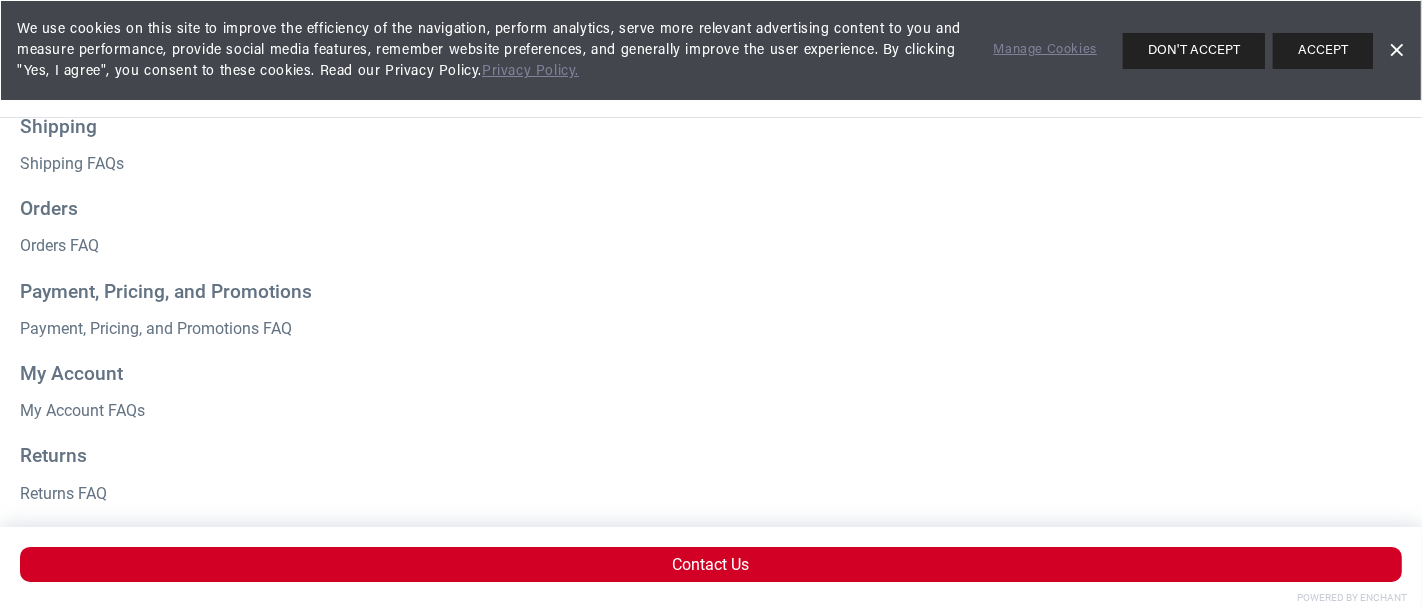 click on "Contact Us" at bounding box center [711, 564] 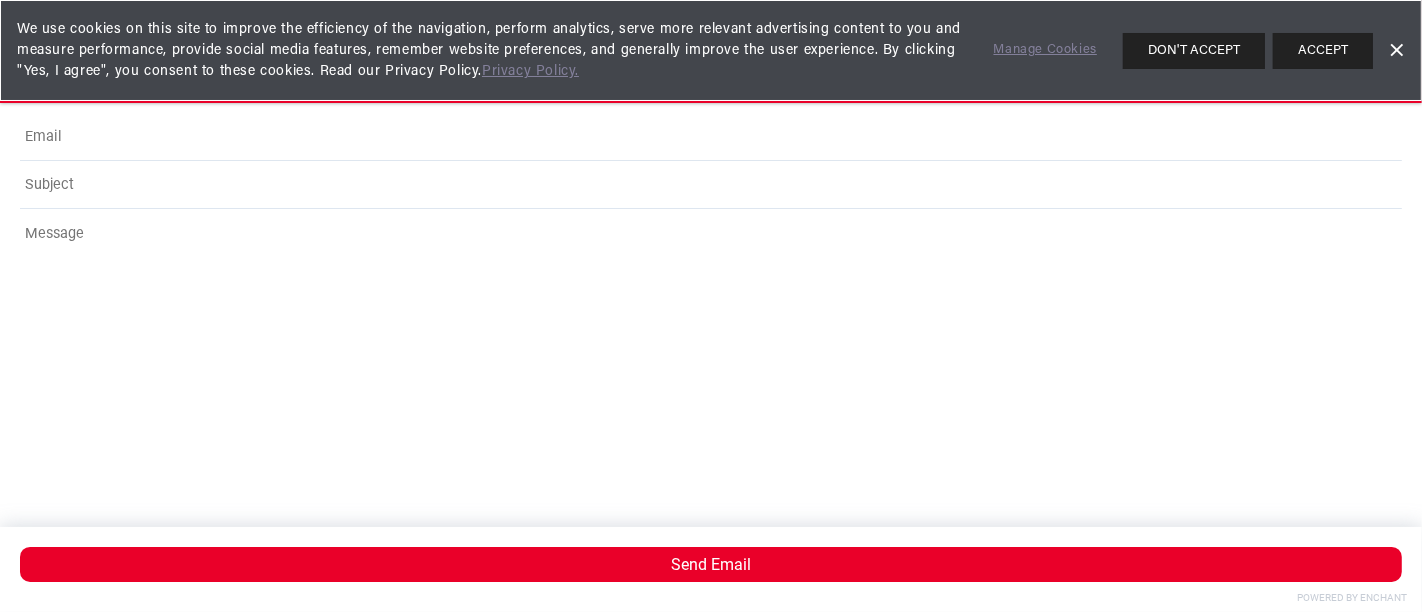scroll, scrollTop: 0, scrollLeft: 0, axis: both 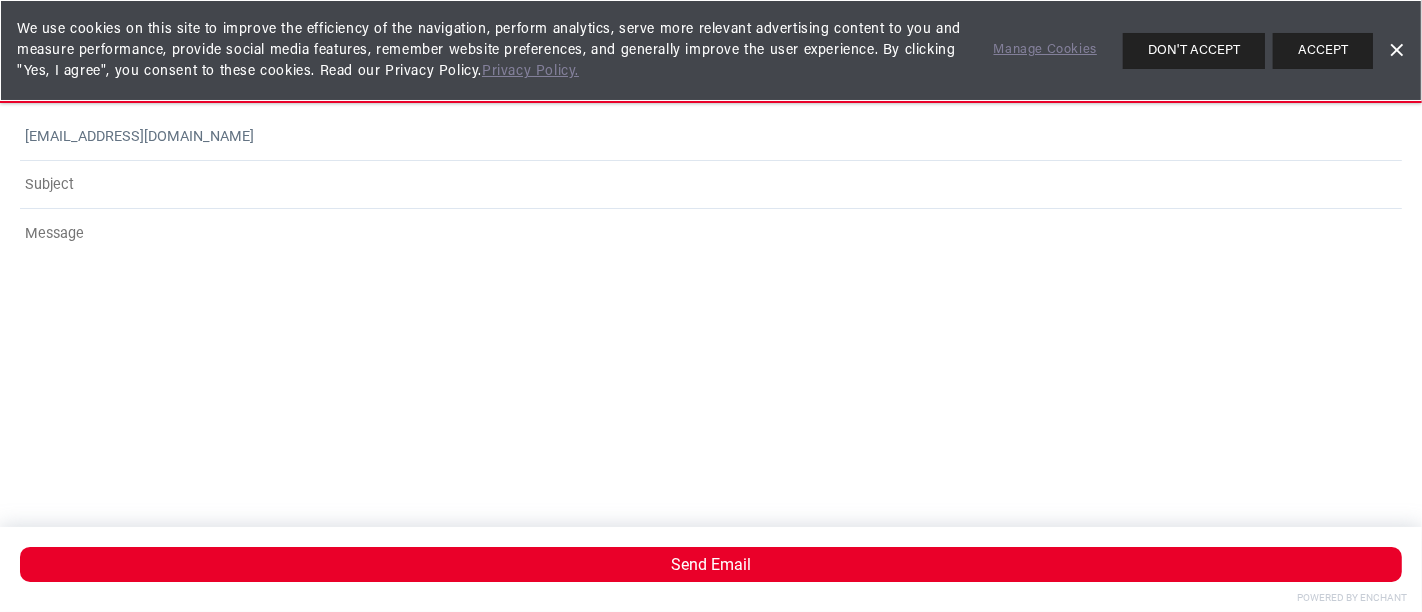 click at bounding box center [711, 185] 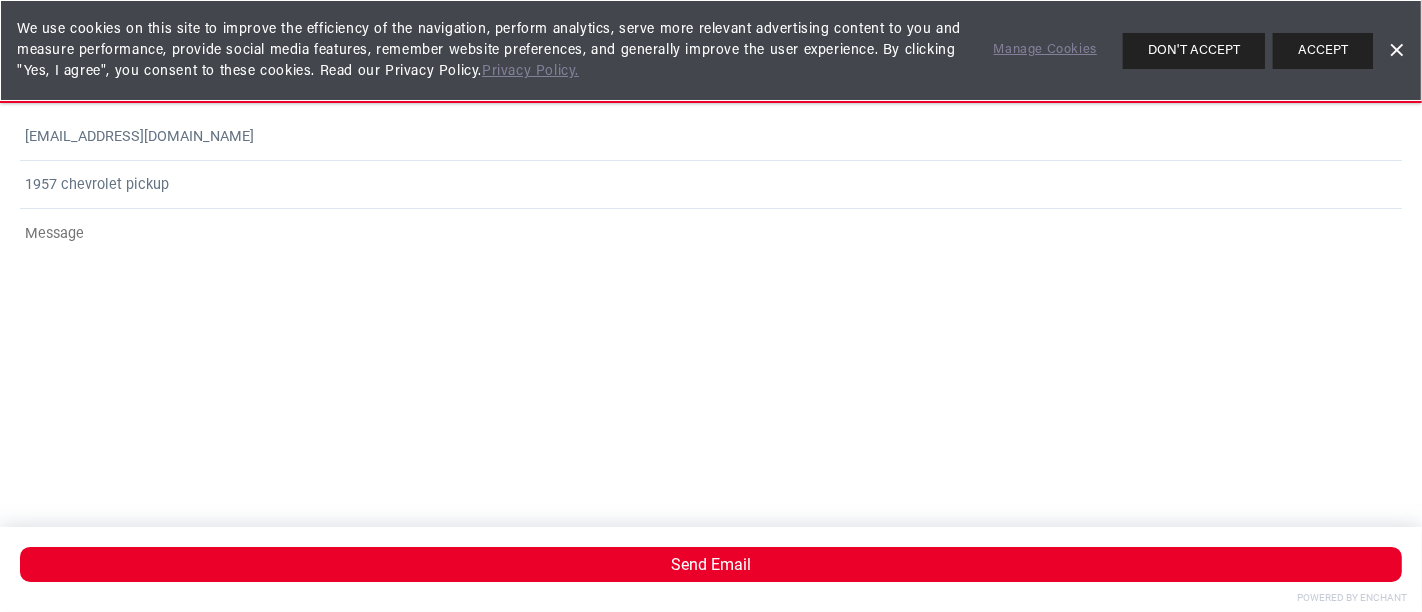 scroll, scrollTop: 0, scrollLeft: 1180, axis: horizontal 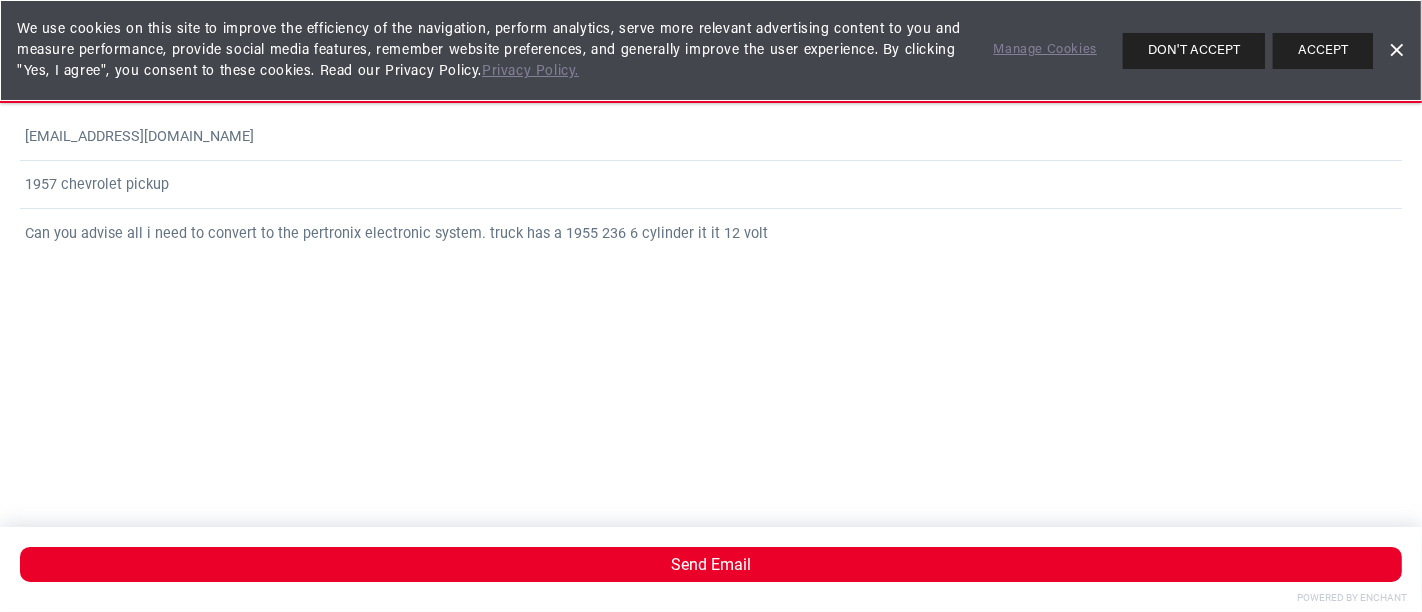 click on "Can you advise all i need to convert to the pertronix electronic system. truck has a 1955 236 6 cylinder it it 12 volt" at bounding box center (711, 353) 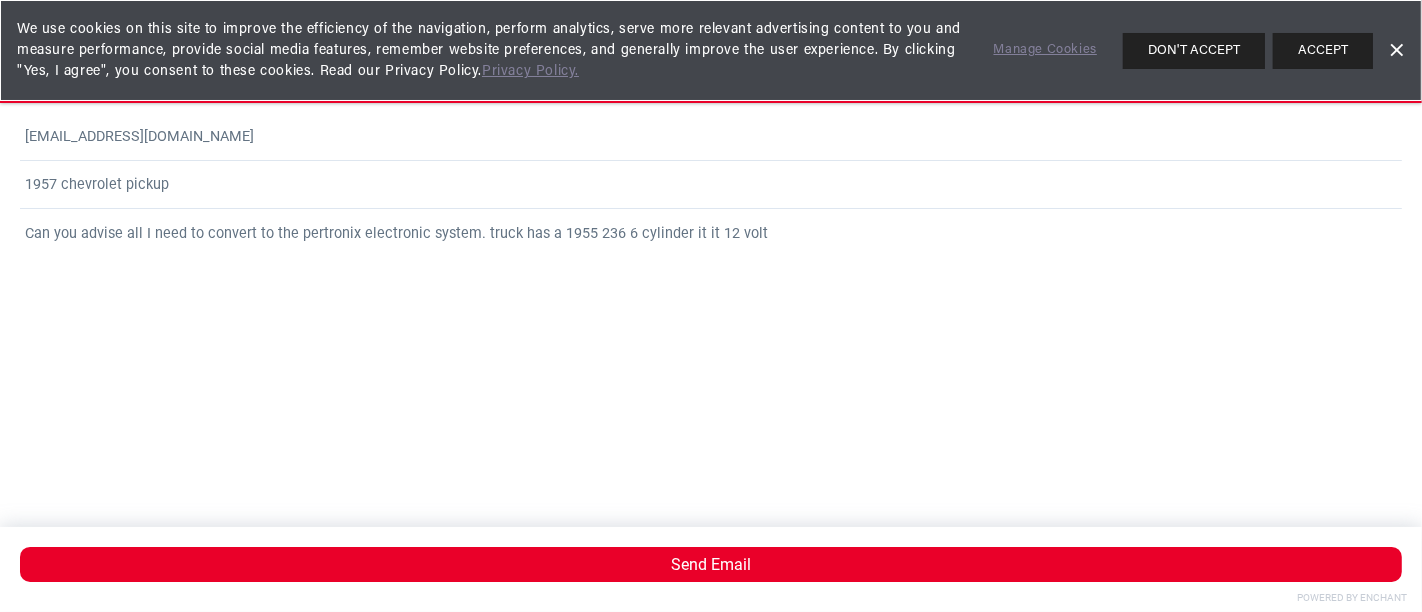 click on "Can you advise all I need to convert to the pertronix electronic system. truck has a 1955 236 6 cylinder it it 12 volt" at bounding box center [711, 353] 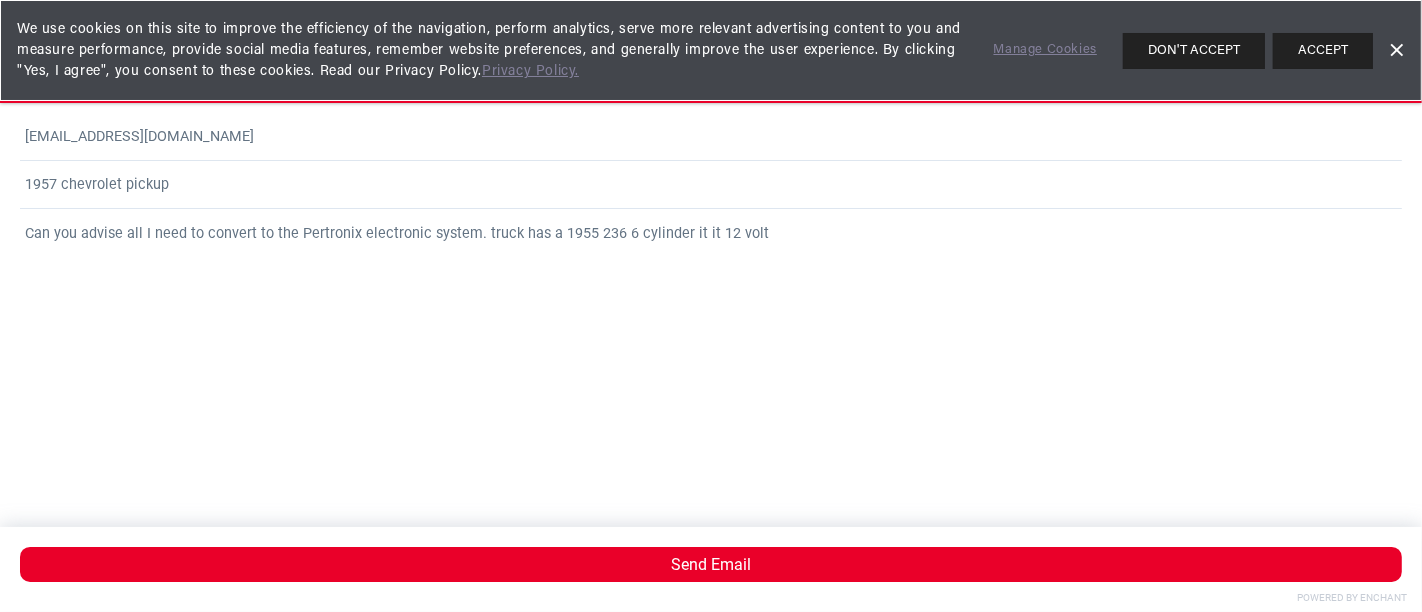 scroll, scrollTop: 0, scrollLeft: 2360, axis: horizontal 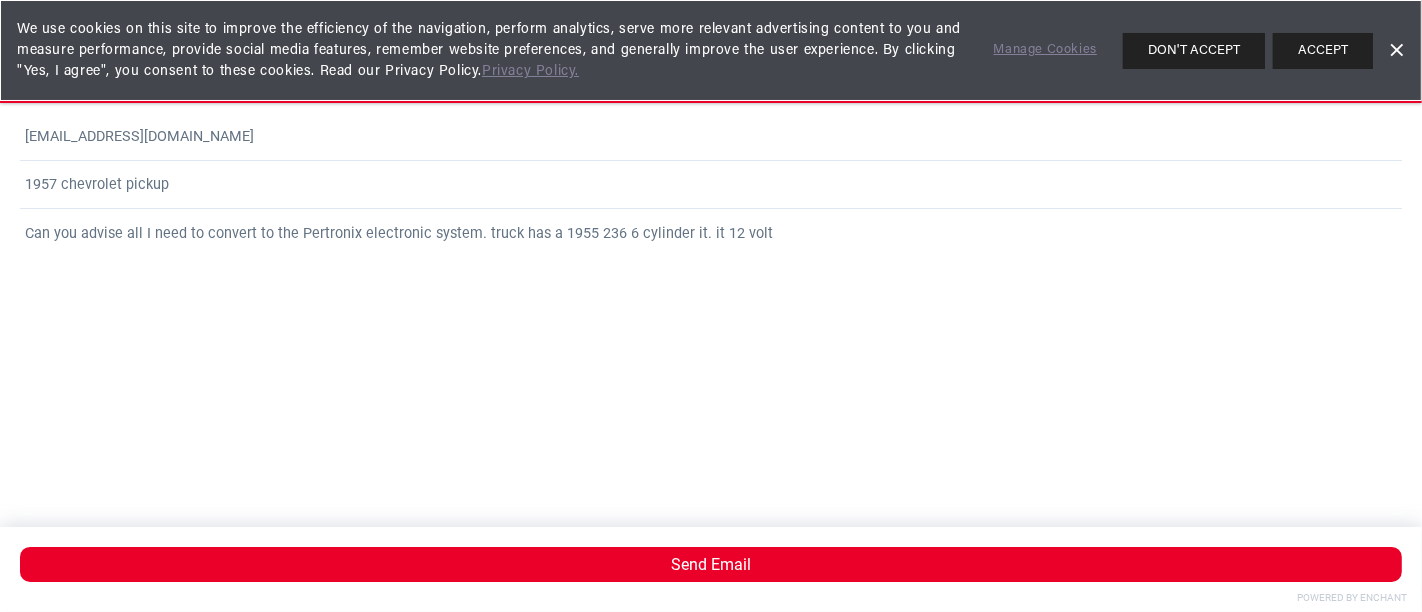 click on "Can you advise all I need to convert to the Pertronix electronic system. truck has a 1955 236 6 cylinder it. it 12 volt" at bounding box center (711, 353) 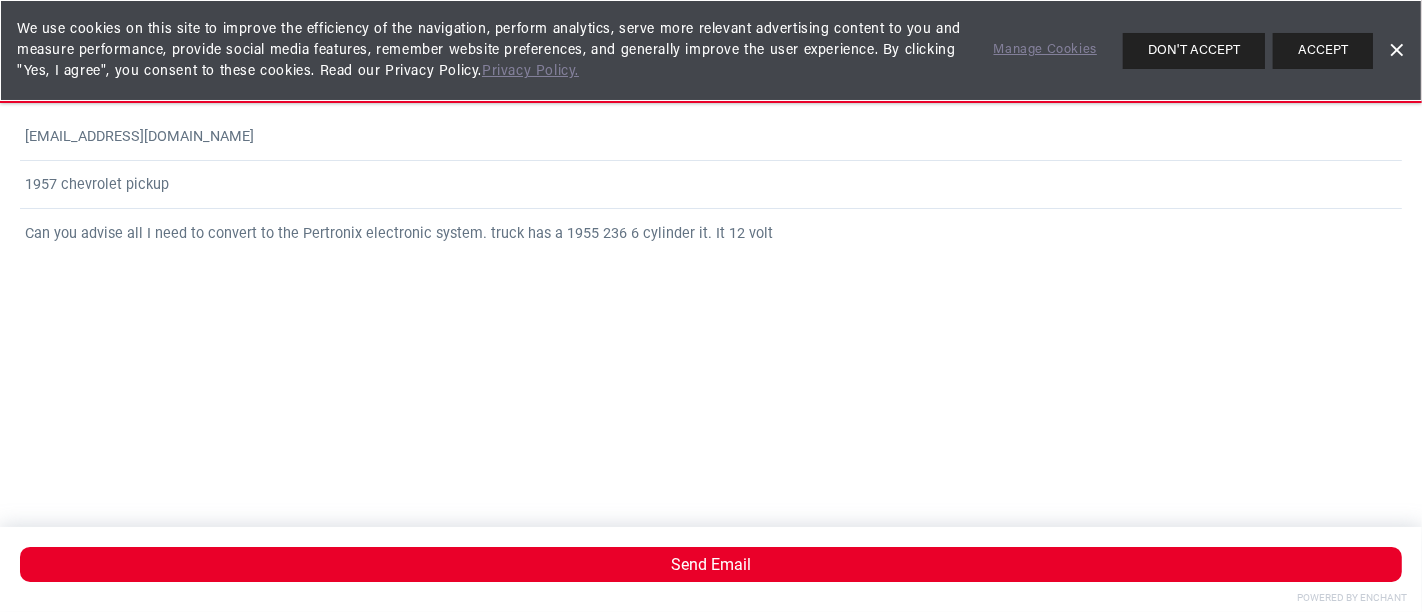 click on "Can you advise all I need to convert to the Pertronix electronic system. truck has a 1955 236 6 cylinder it. It 12 volt" at bounding box center (711, 353) 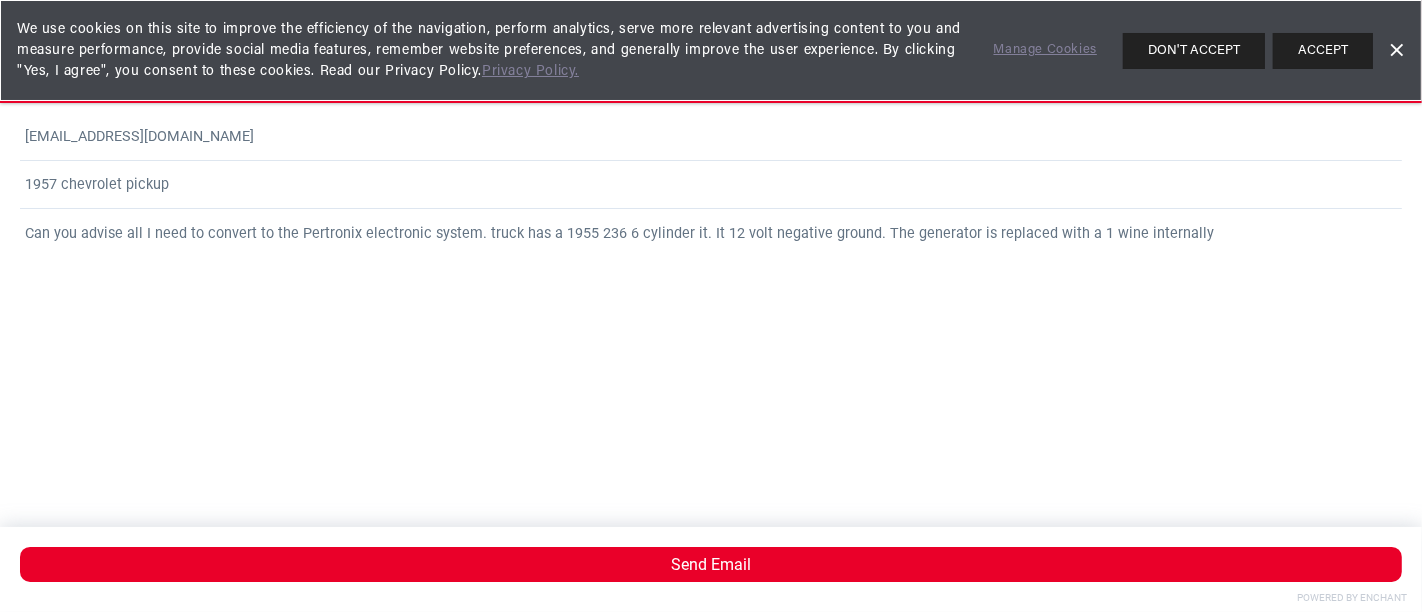 scroll, scrollTop: 0, scrollLeft: 2360, axis: horizontal 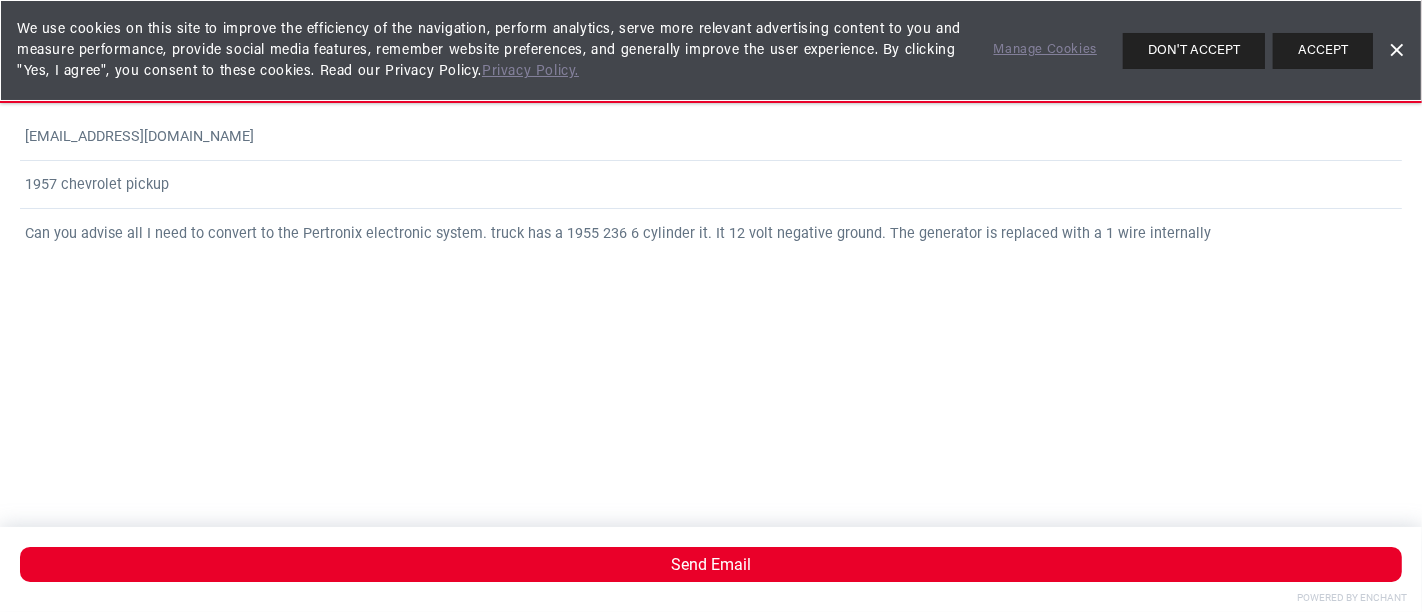 click on "Can you advise all I need to convert to the Pertronix electronic system. truck has a 1955 236 6 cylinder it. It 12 volt negative ground. The generator is replaced with a 1 wire internally" at bounding box center [711, 353] 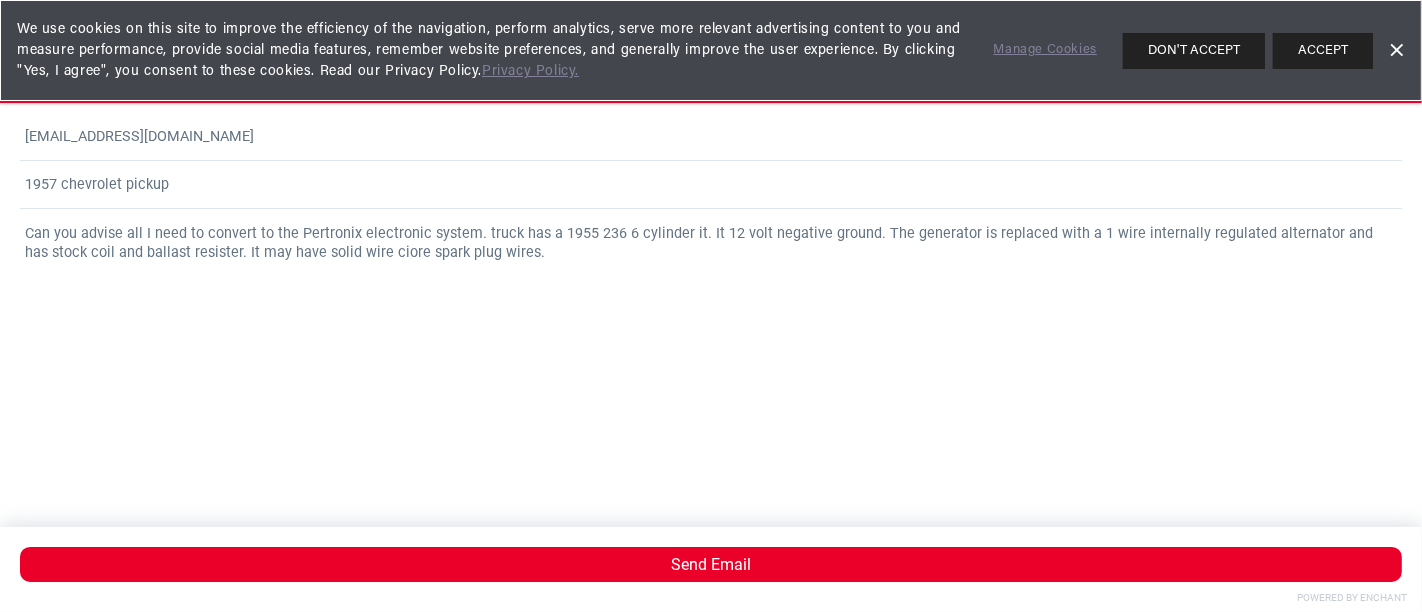scroll, scrollTop: 0, scrollLeft: 0, axis: both 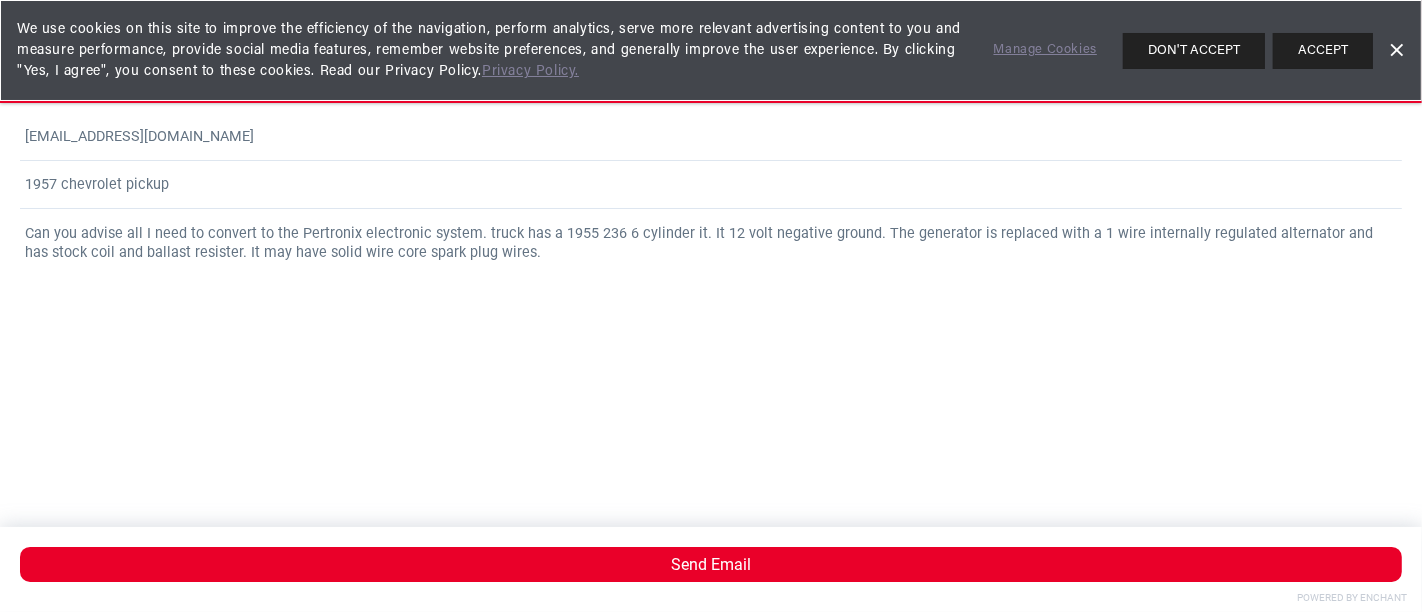 click on "Can you advise all I need to convert to the Pertronix electronic system. truck has a 1955 236 6 cylinder it. It 12 volt negative ground. The generator is replaced with a 1 wire internally regulated alternator and has stock coil and ballast resister. It may have solid wire core spark plug wires." at bounding box center (711, 353) 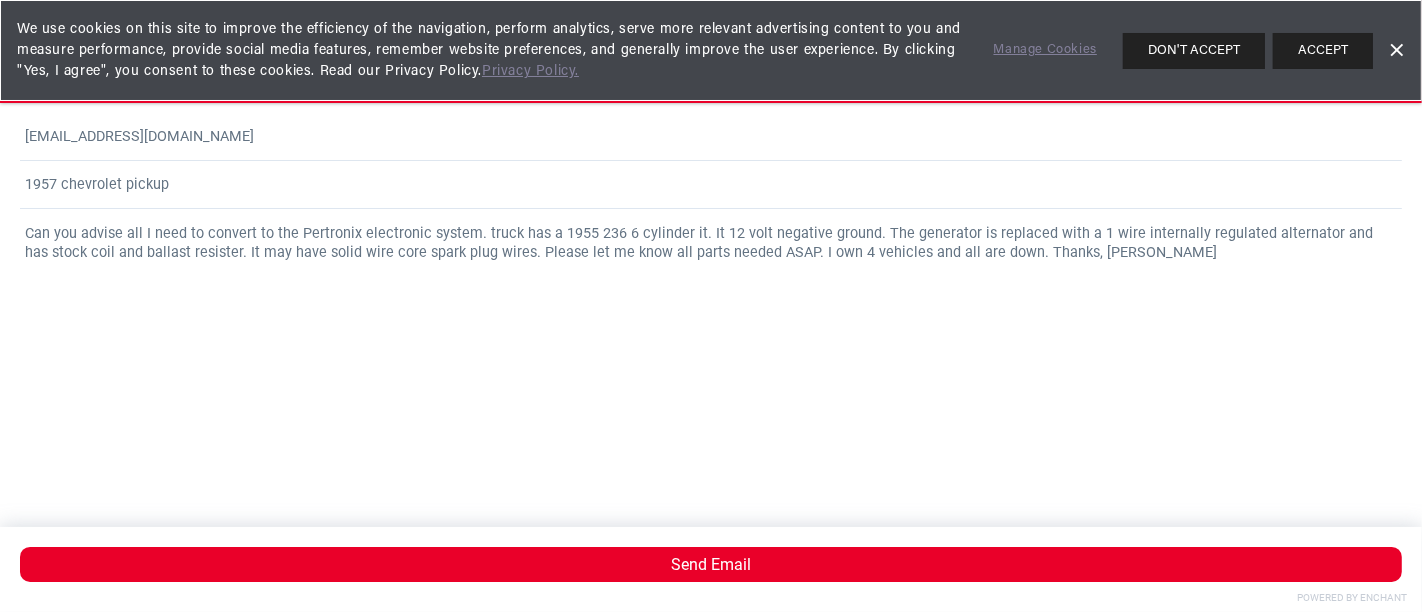 scroll, scrollTop: 0, scrollLeft: 1180, axis: horizontal 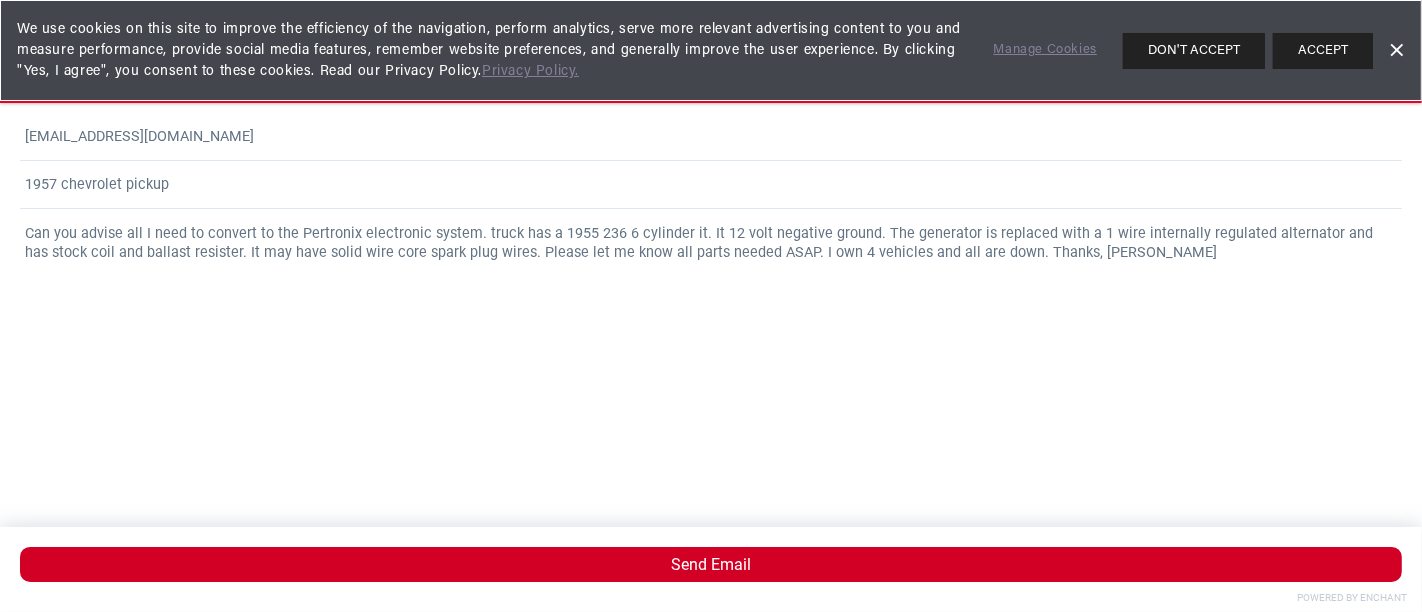 type on "Can you advise all I need to convert to the Pertronix electronic system. truck has a 1955 236 6 cylinder it. It 12 volt negative ground. The generator is replaced with a 1 wire internally regulated alternator and has stock coil and ballast resister. It may have solid wire core spark plug wires. Please let me know all parts needed ASAP. I own 4 vehicles and all are down. Thanks, Carol" 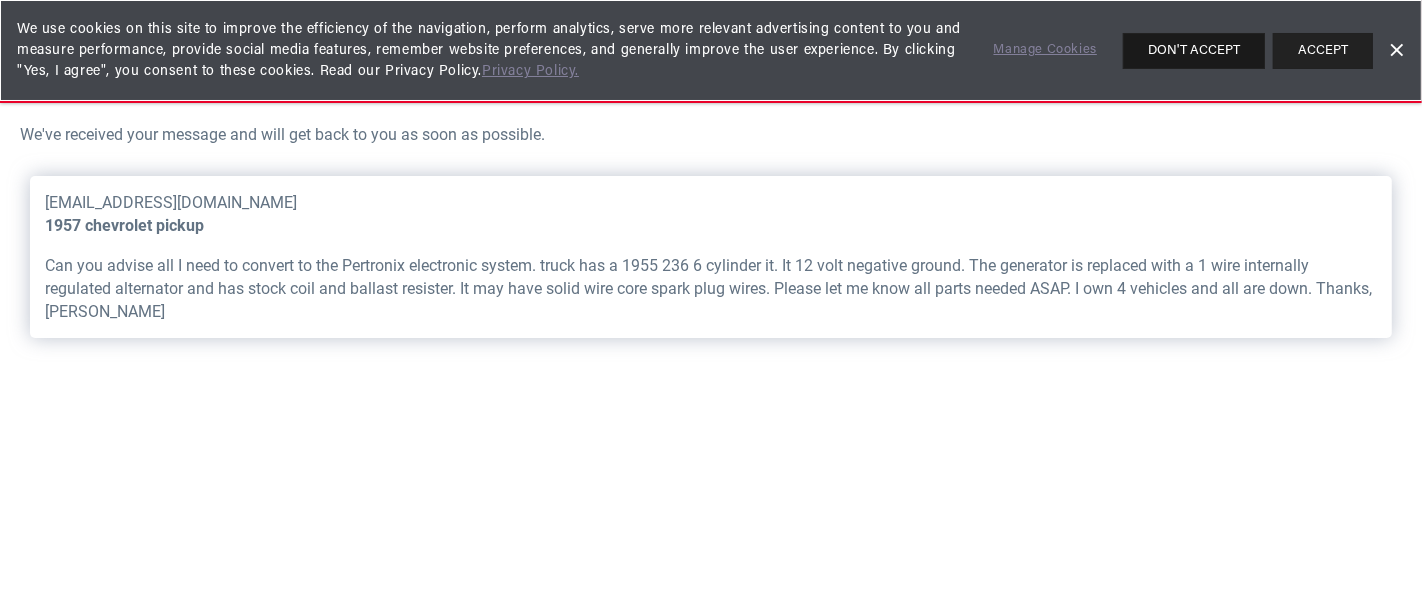 scroll, scrollTop: 0, scrollLeft: 1180, axis: horizontal 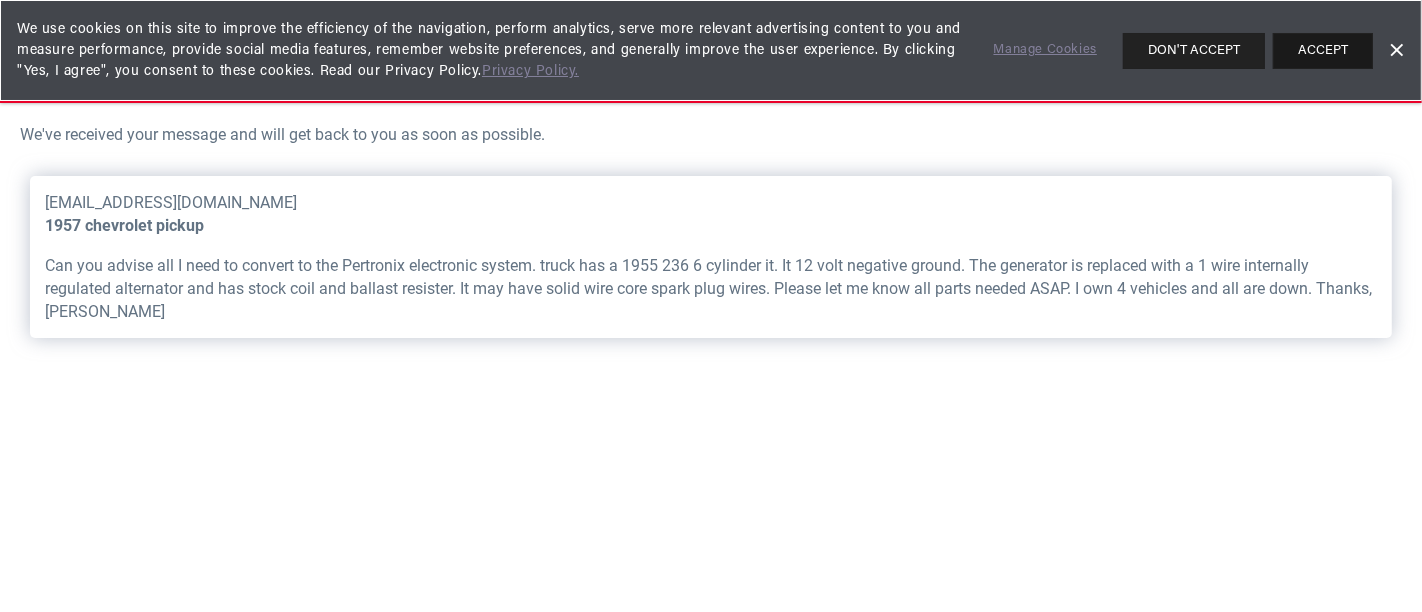 click on "ACCEPT" at bounding box center (1323, 51) 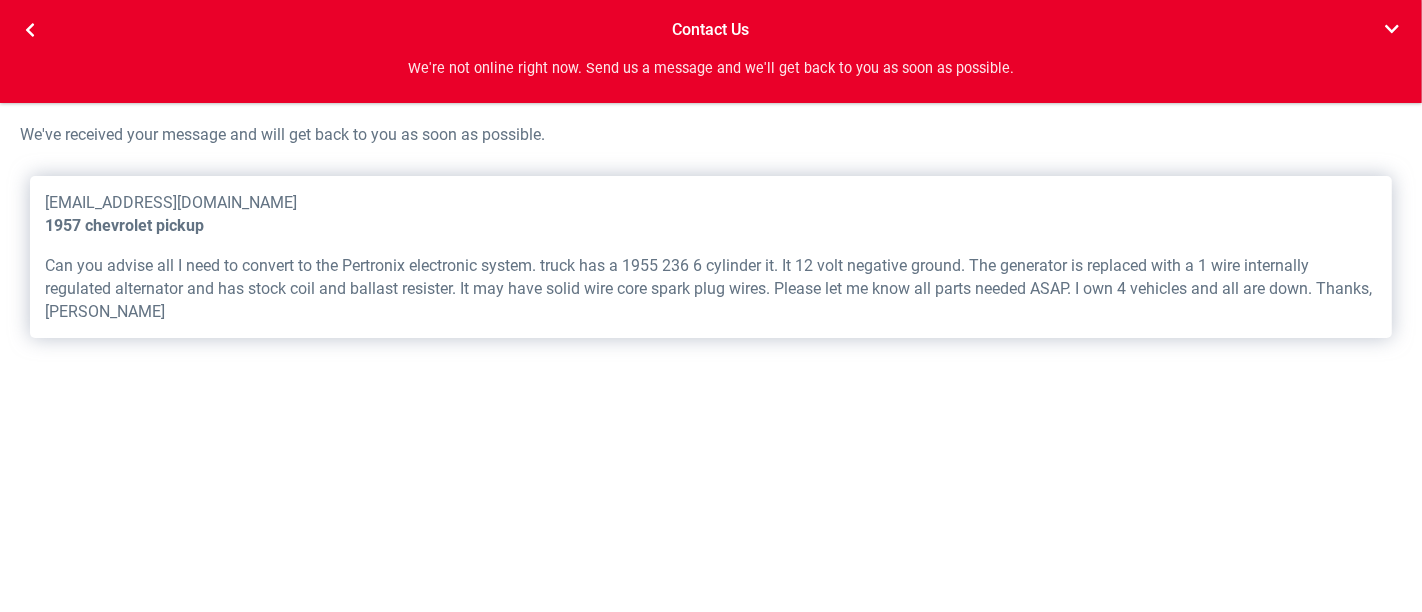 scroll, scrollTop: 0, scrollLeft: 0, axis: both 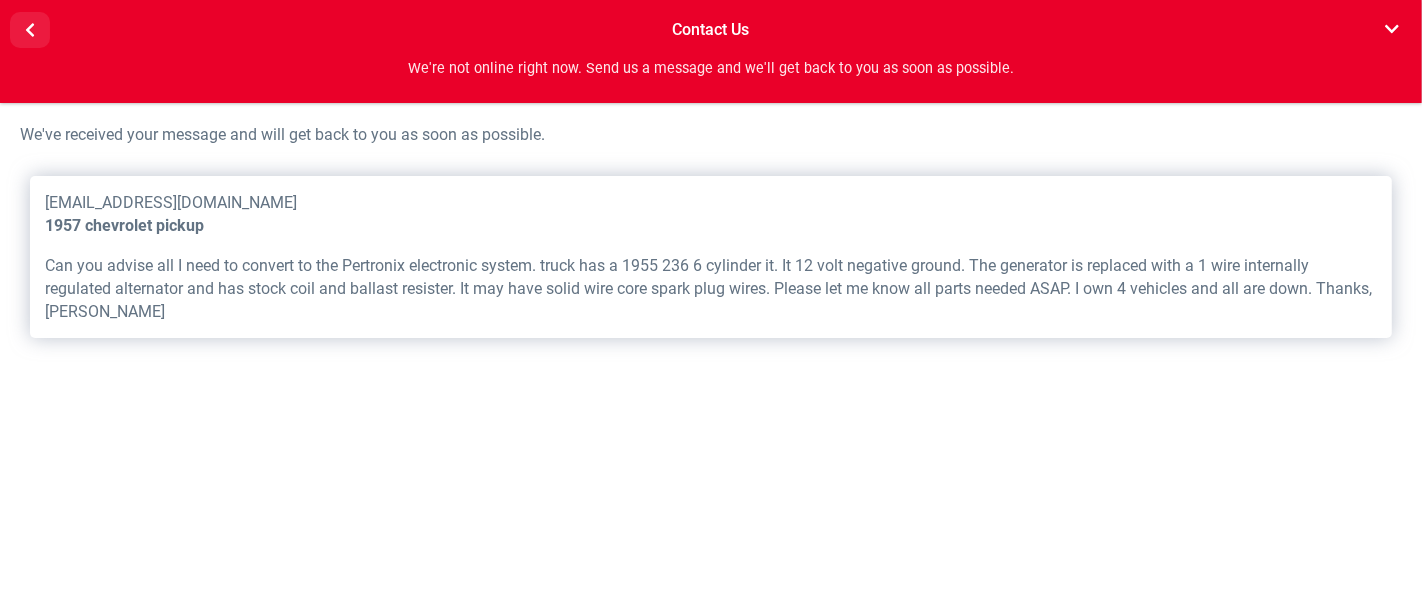 click 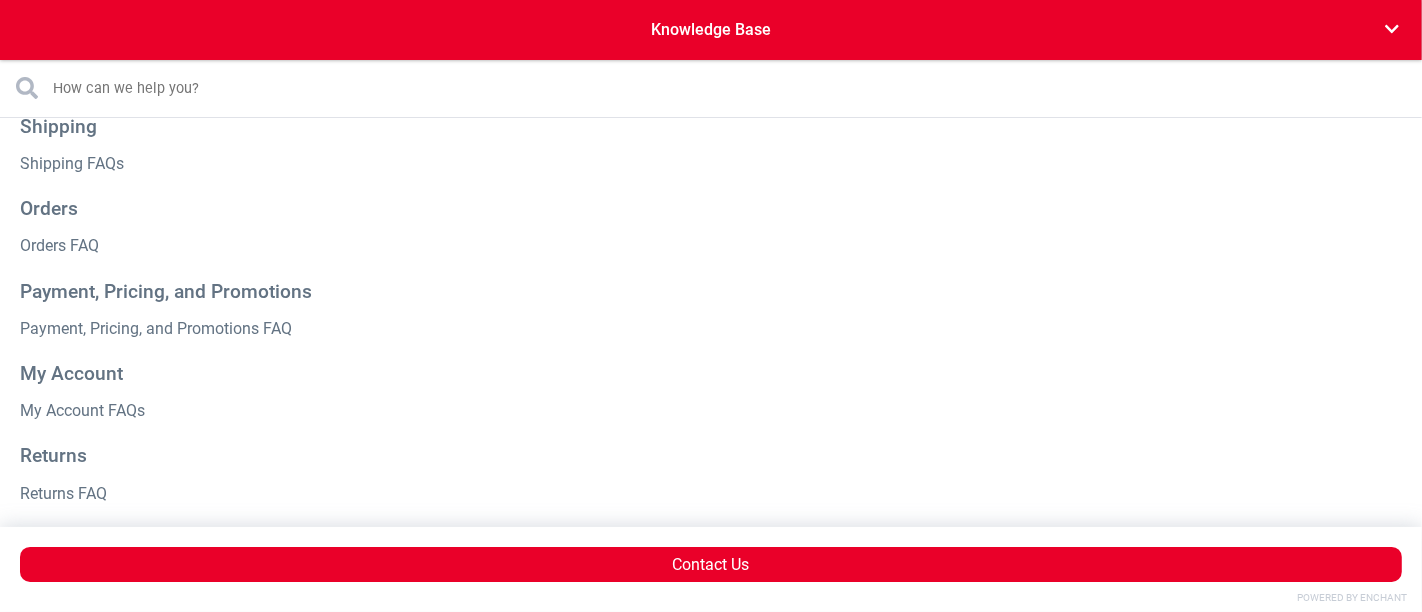 scroll, scrollTop: 0, scrollLeft: 1180, axis: horizontal 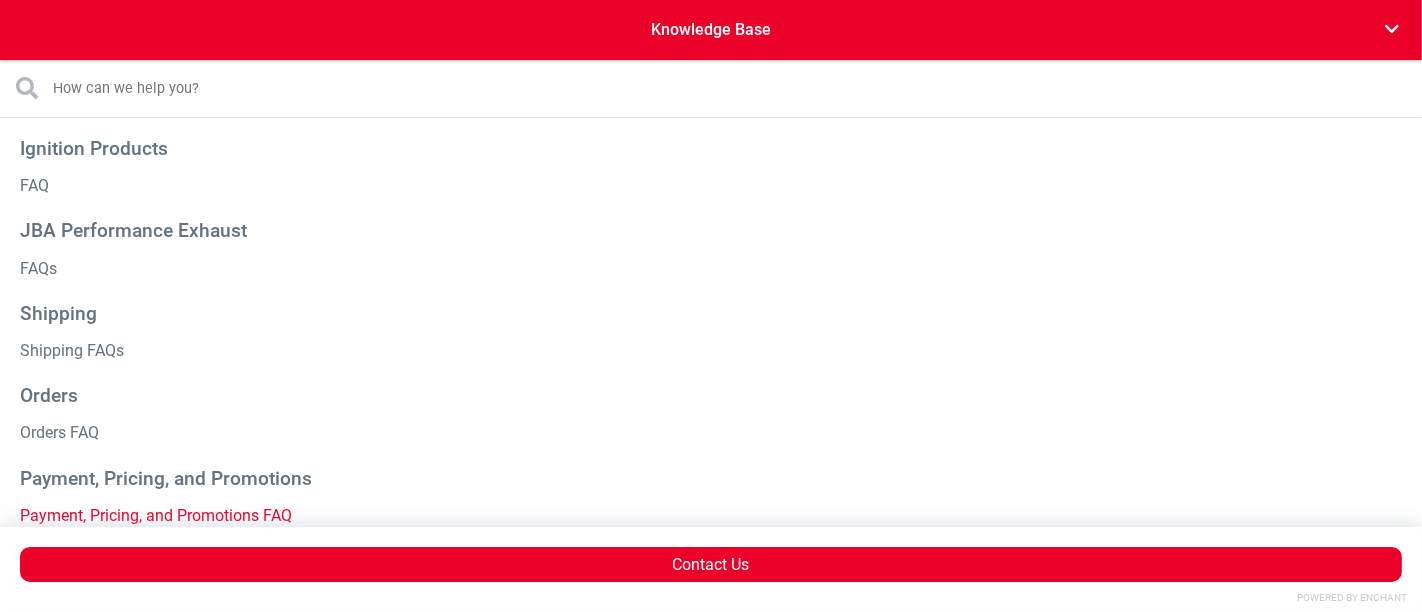 click on "Payment, Pricing, and Promotions FAQ" at bounding box center (711, 515) 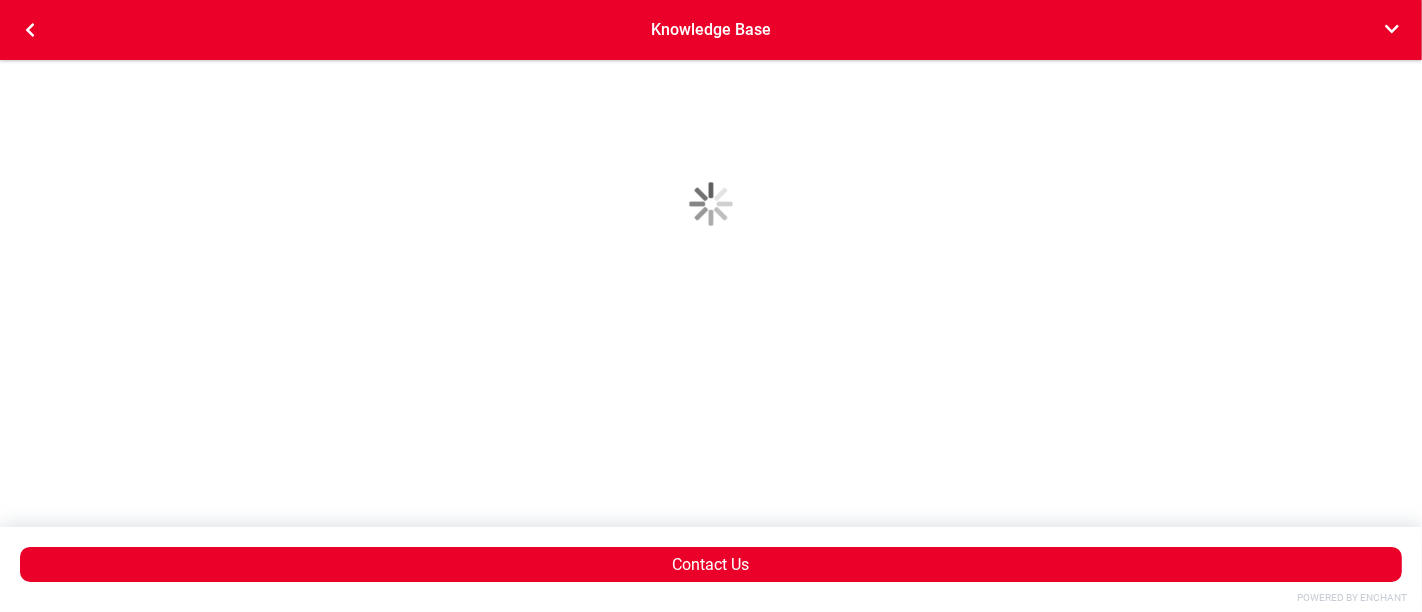 scroll, scrollTop: 0, scrollLeft: 0, axis: both 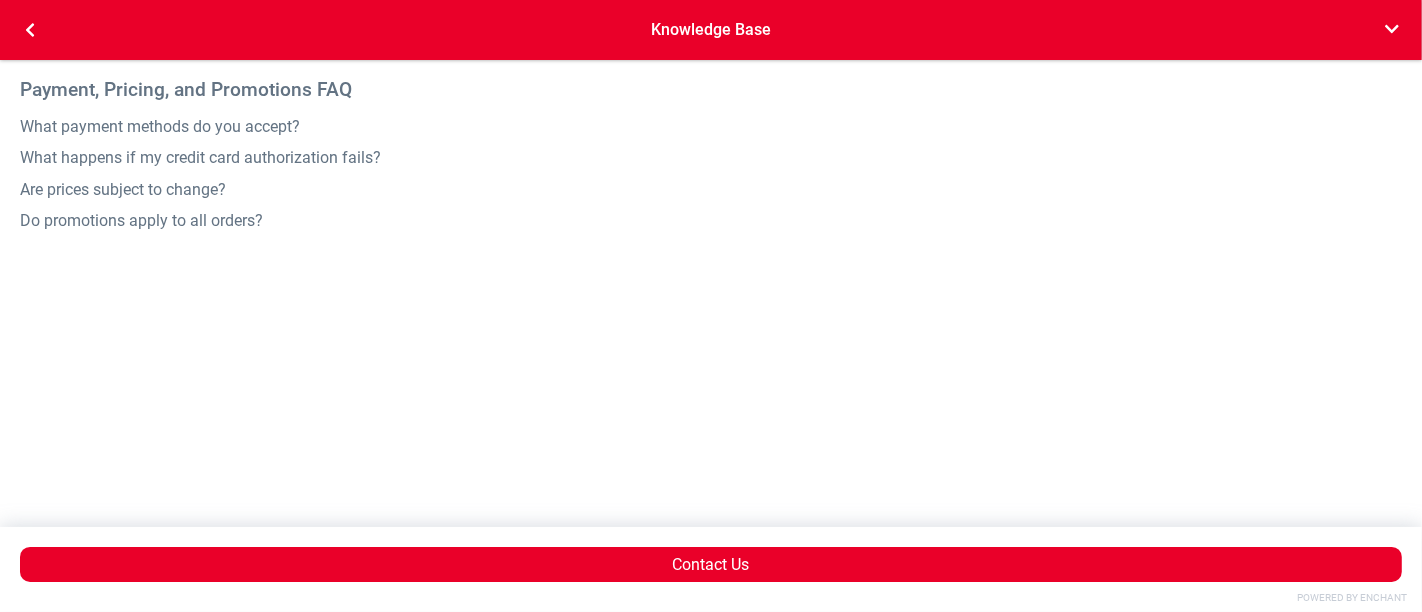 click 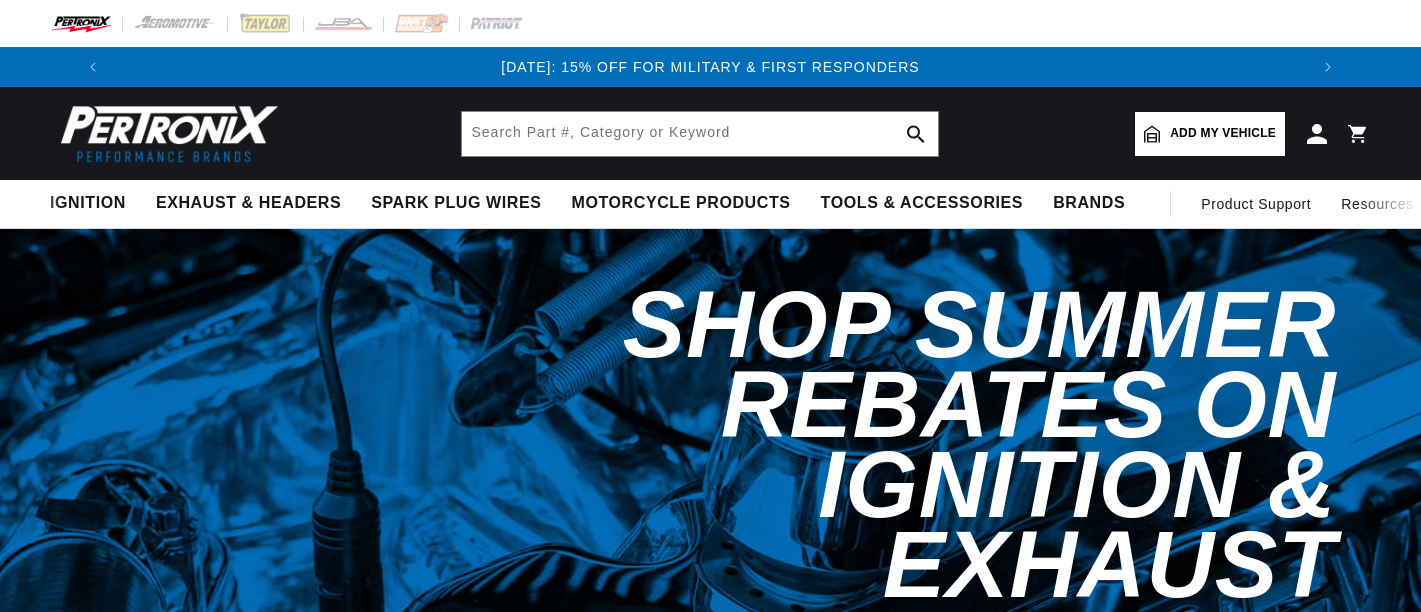 scroll, scrollTop: 0, scrollLeft: 0, axis: both 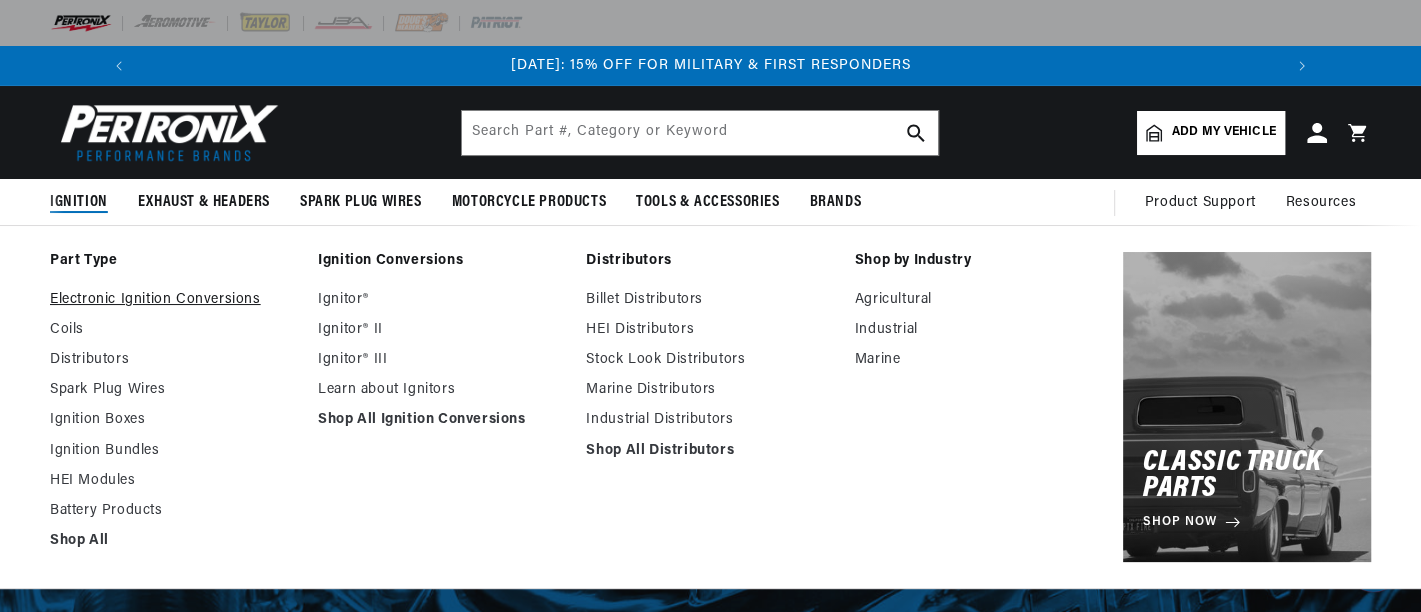 click on "Electronic Ignition Conversions" at bounding box center (174, 300) 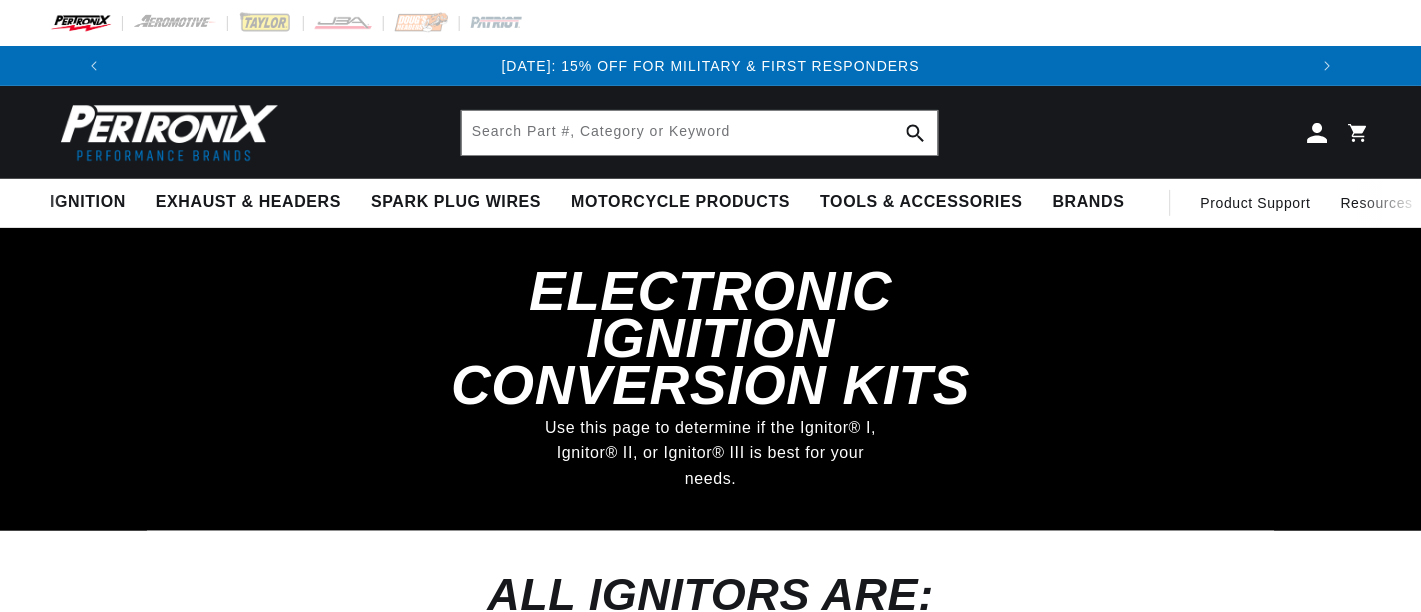 scroll, scrollTop: 0, scrollLeft: 0, axis: both 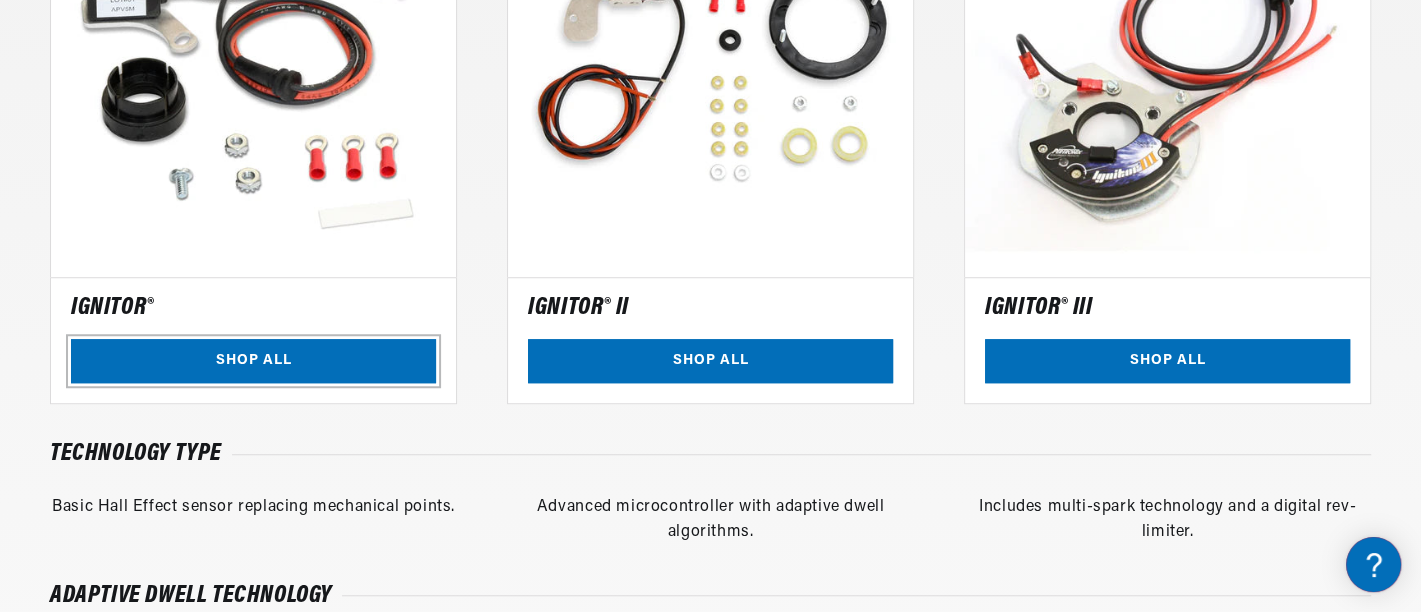 drag, startPoint x: 219, startPoint y: 367, endPoint x: 230, endPoint y: 366, distance: 11.045361 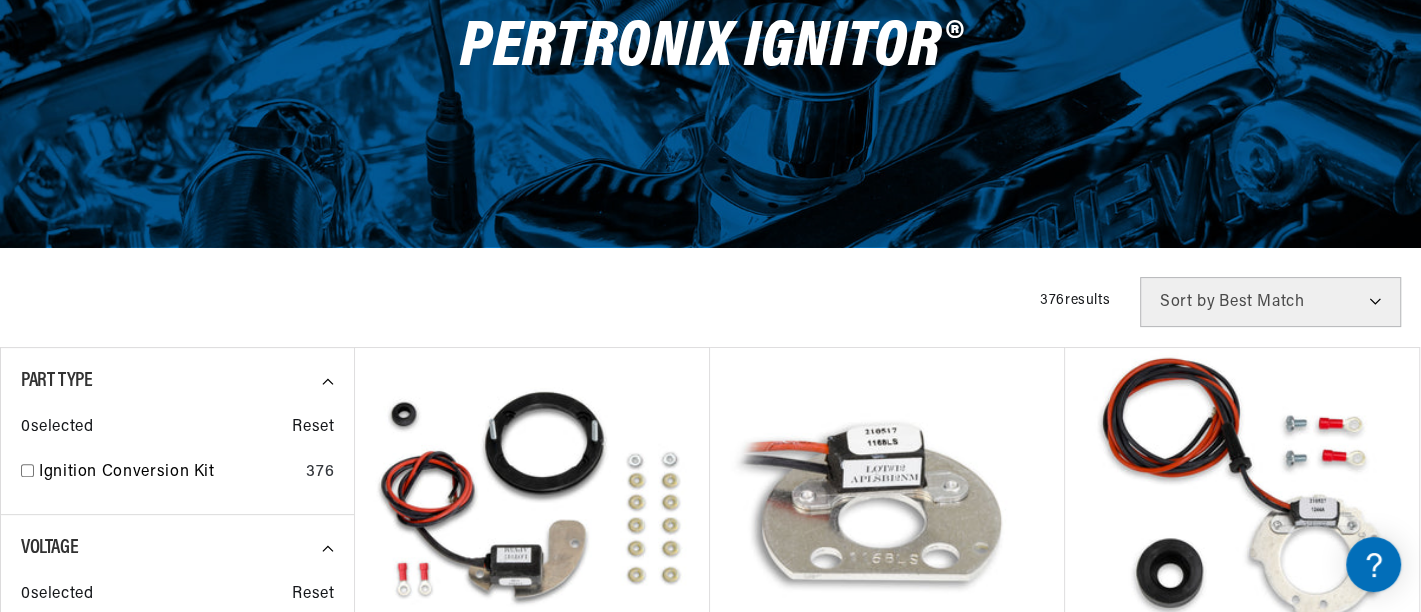 scroll, scrollTop: 333, scrollLeft: 0, axis: vertical 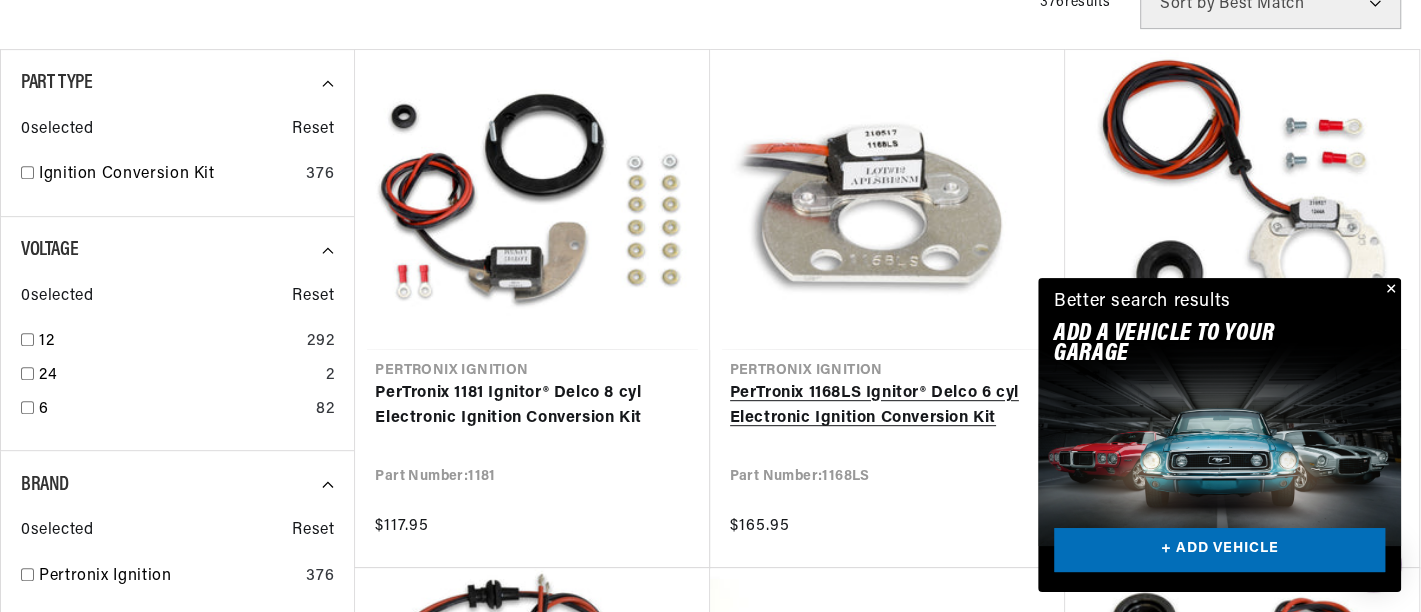 click on "PerTronix 1168LS Ignitor® Delco 6 cyl Electronic Ignition Conversion Kit" at bounding box center [887, 406] 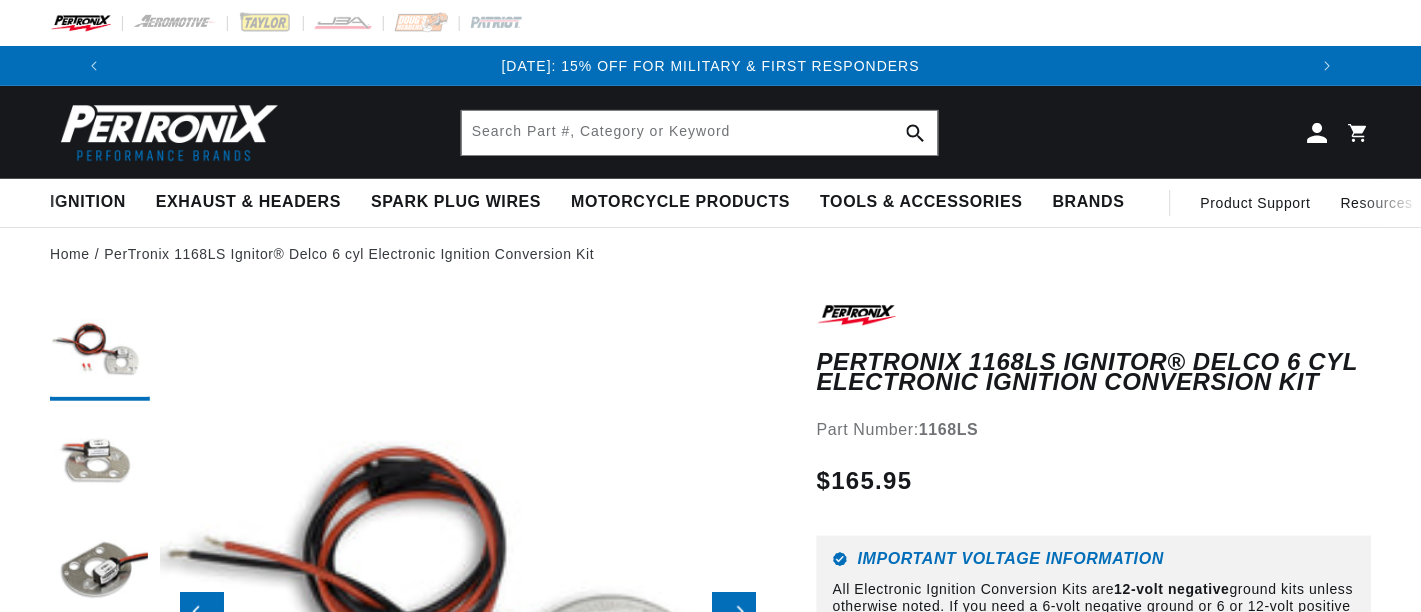 scroll, scrollTop: 0, scrollLeft: 0, axis: both 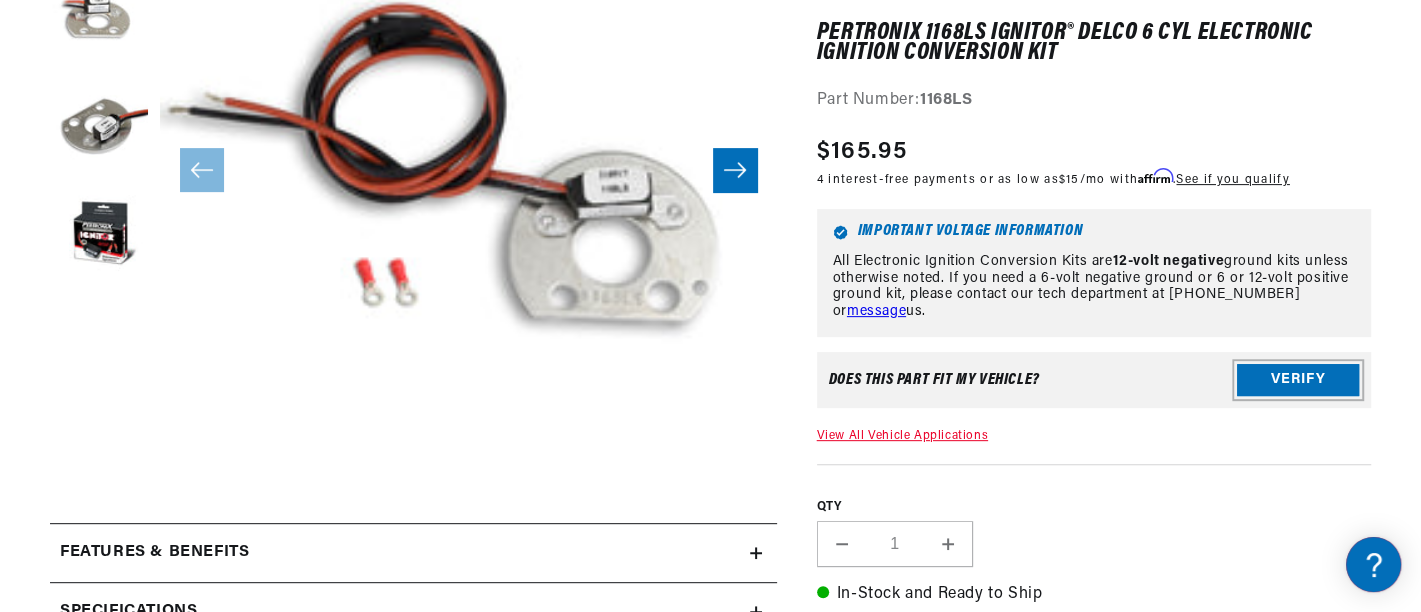 click on "Verify" at bounding box center (1298, 380) 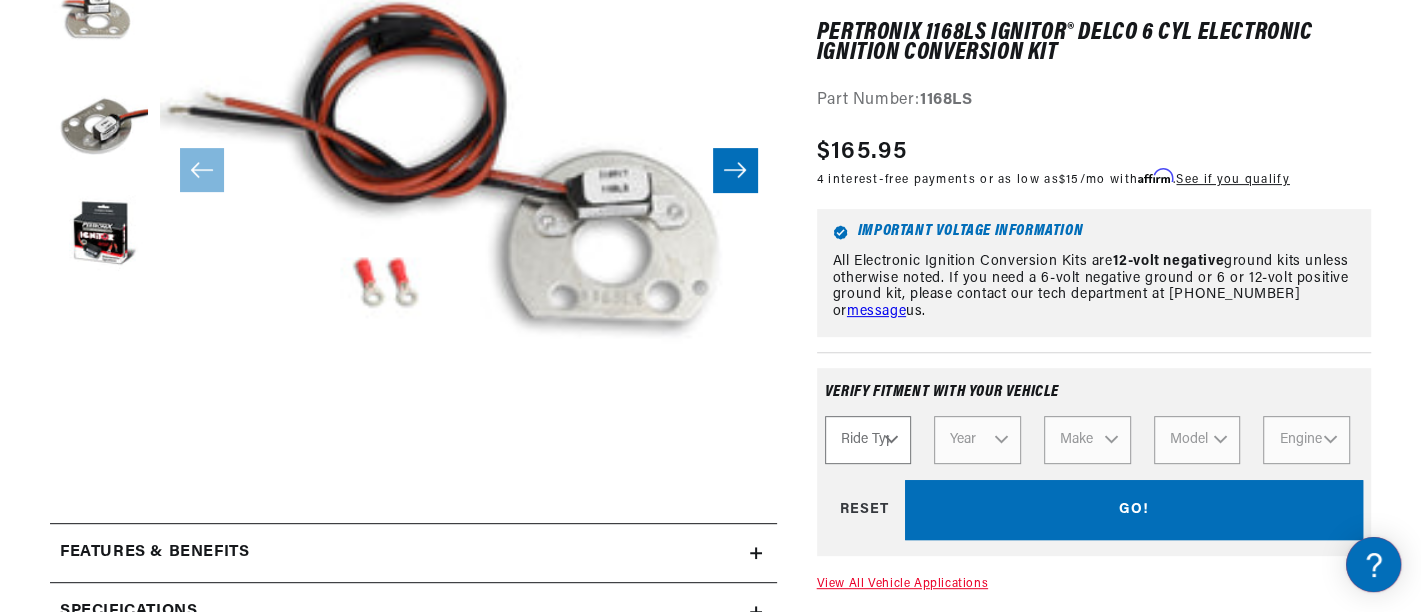 scroll, scrollTop: 0, scrollLeft: 10, axis: horizontal 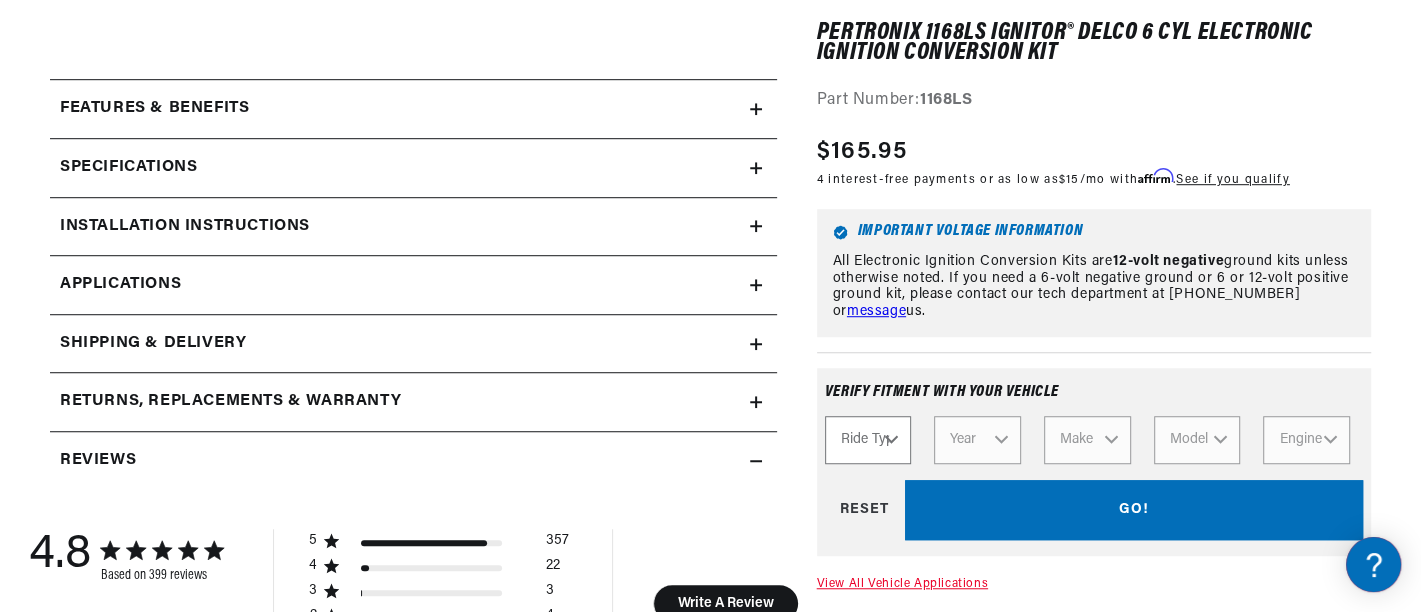 click on "Ride Type
Automotive
Agricultural
Industrial
Marine
Motorcycle" at bounding box center (868, 440) 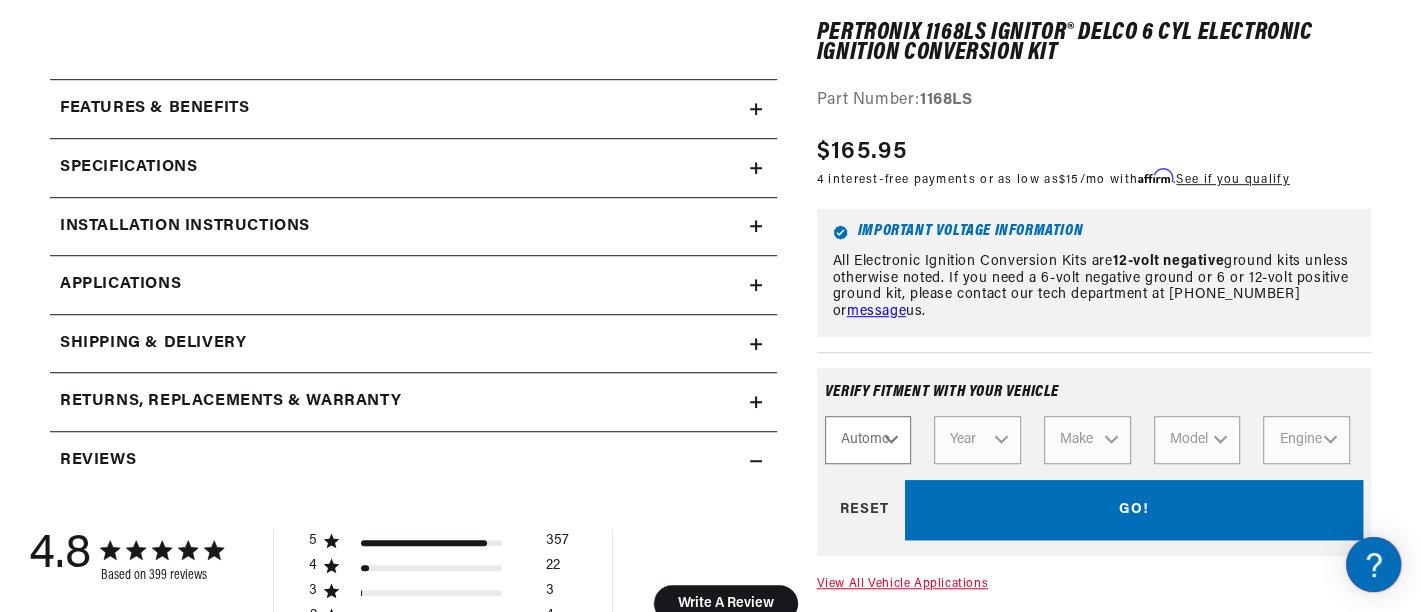 click on "Ride Type
Automotive
Agricultural
Industrial
Marine
Motorcycle" at bounding box center (868, 440) 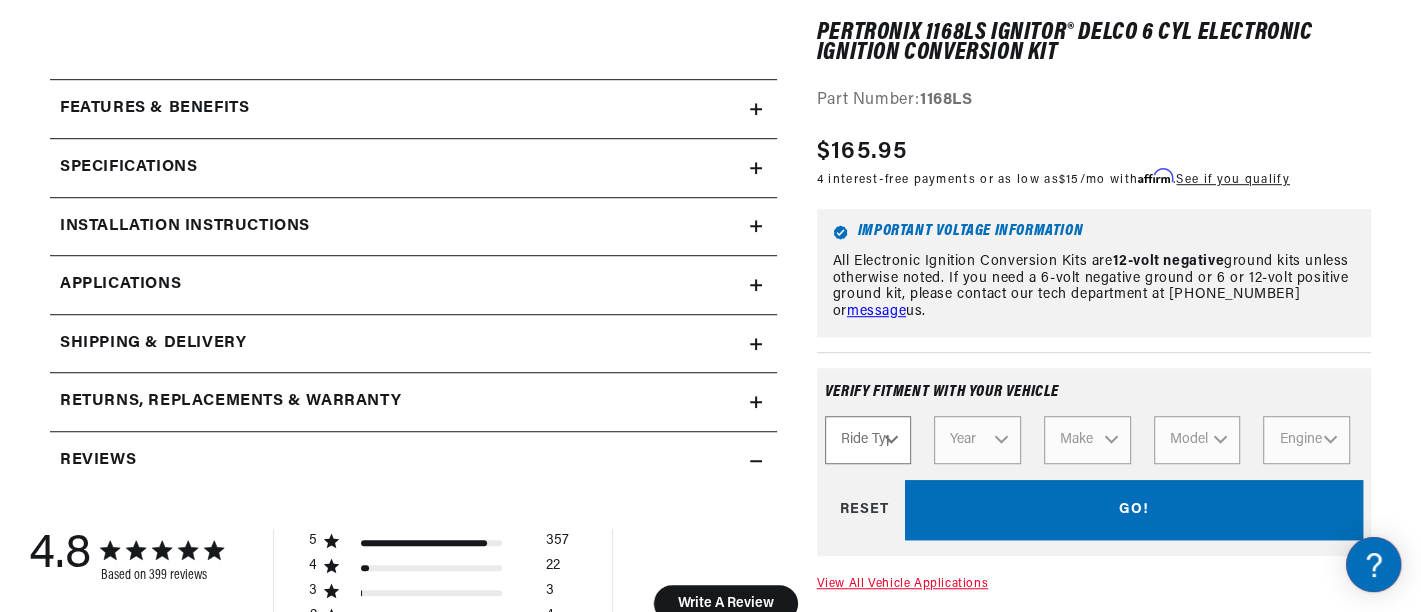 select on "Automotive" 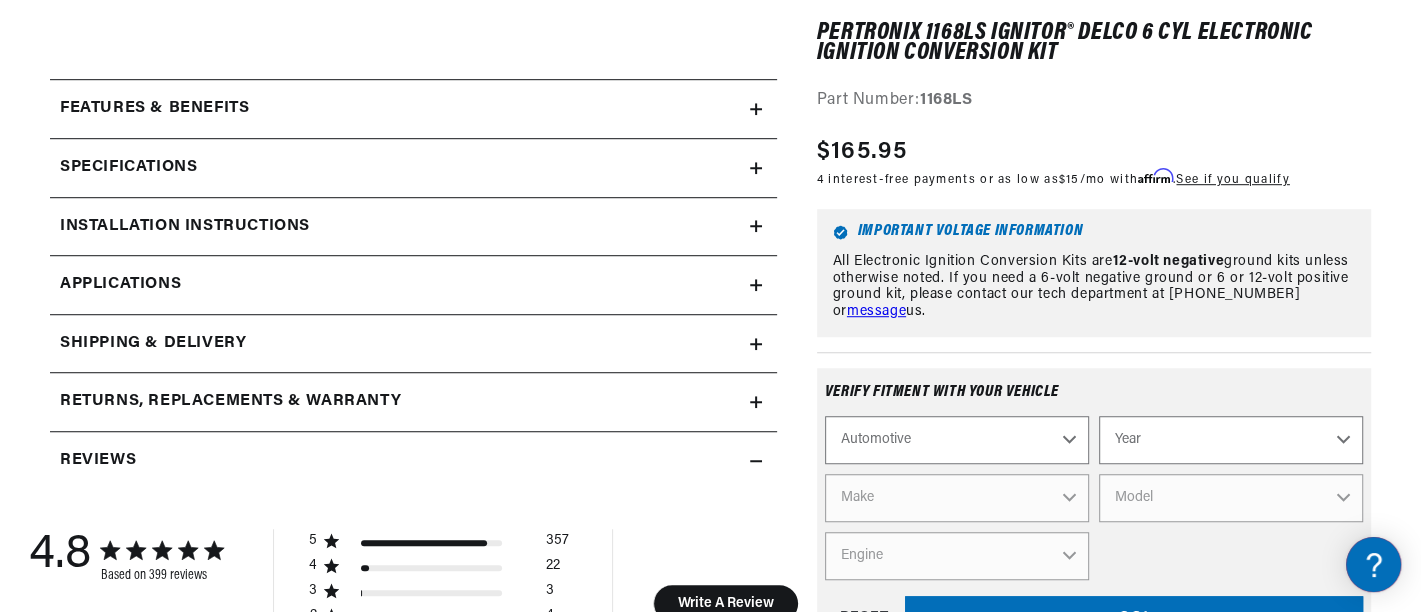 click on "Year
2022
2021
2020
2019
2018
2017
2016
2015
2014
2013
2012
2011
2010
2009
2008
2007
2006
2005
2004
2003
2002
2001
2000
1999
1998
1997
1996
1995
1994
1993
1992
1991
1990
1989
1988
1987
1986 1985" at bounding box center (1231, 440) 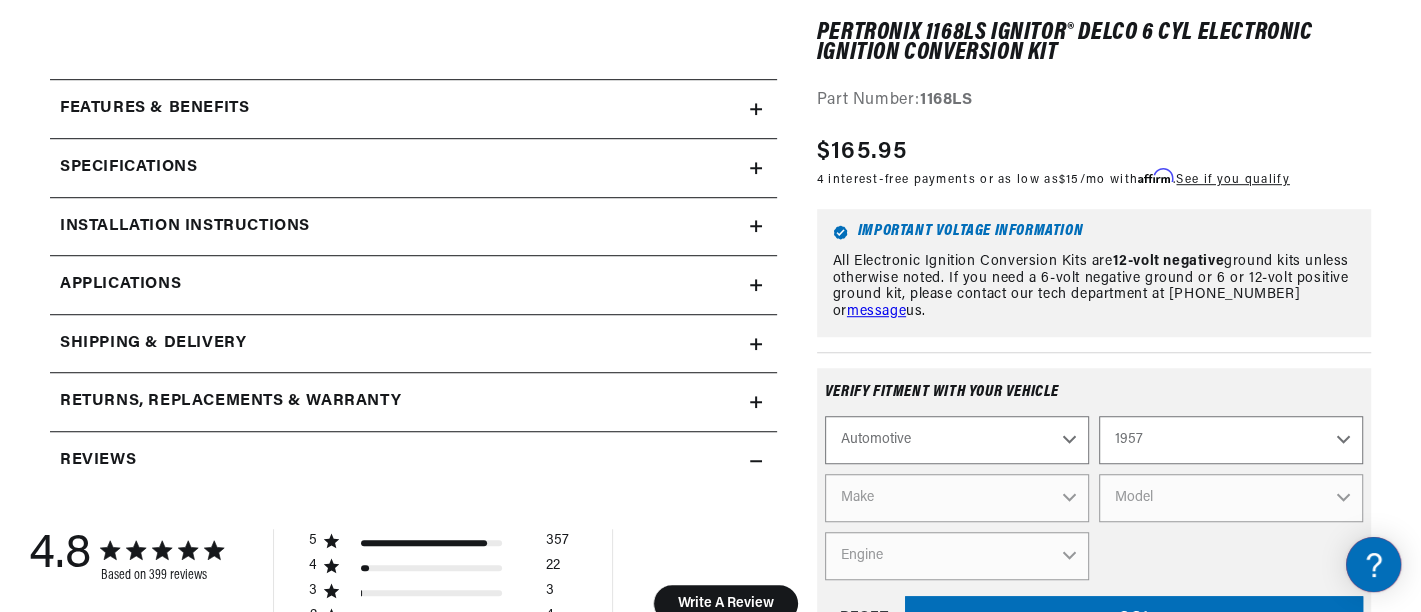 click on "Year
2022
2021
2020
2019
2018
2017
2016
2015
2014
2013
2012
2011
2010
2009
2008
2007
2006
2005
2004
2003
2002
2001
2000
1999
1998
1997
1996
1995
1994
1993
1992
1991
1990
1989
1988
1987
1986 1985" at bounding box center [1231, 440] 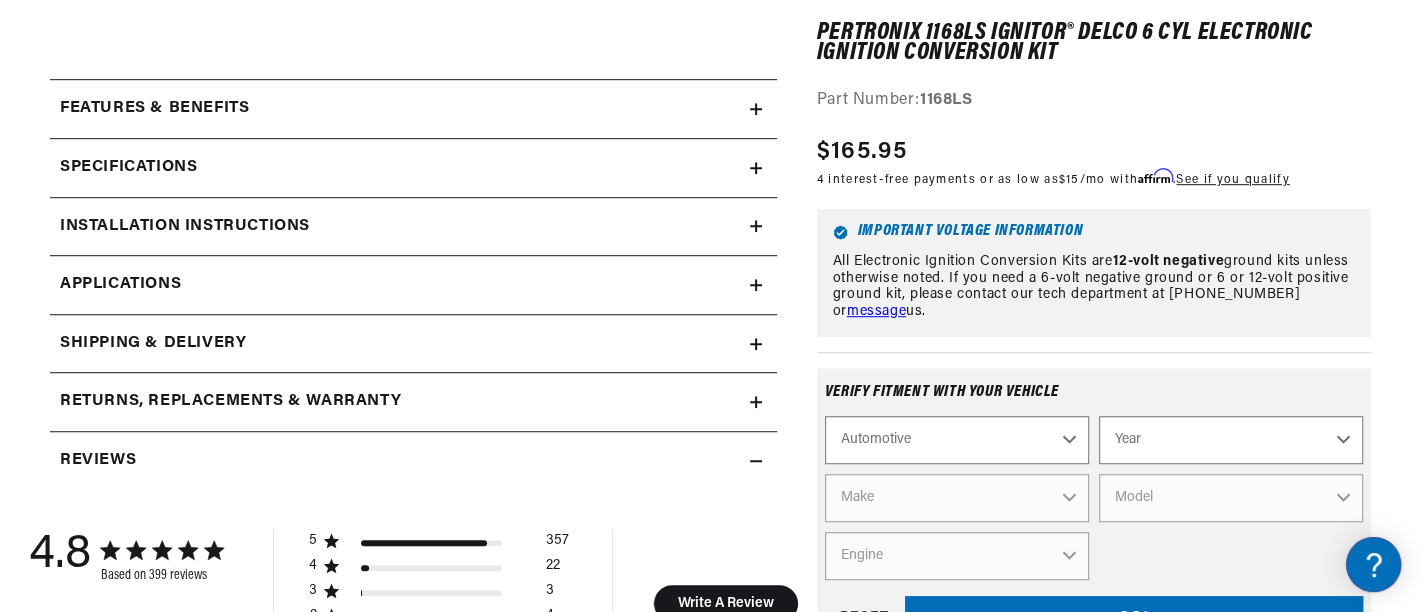 select on "1957" 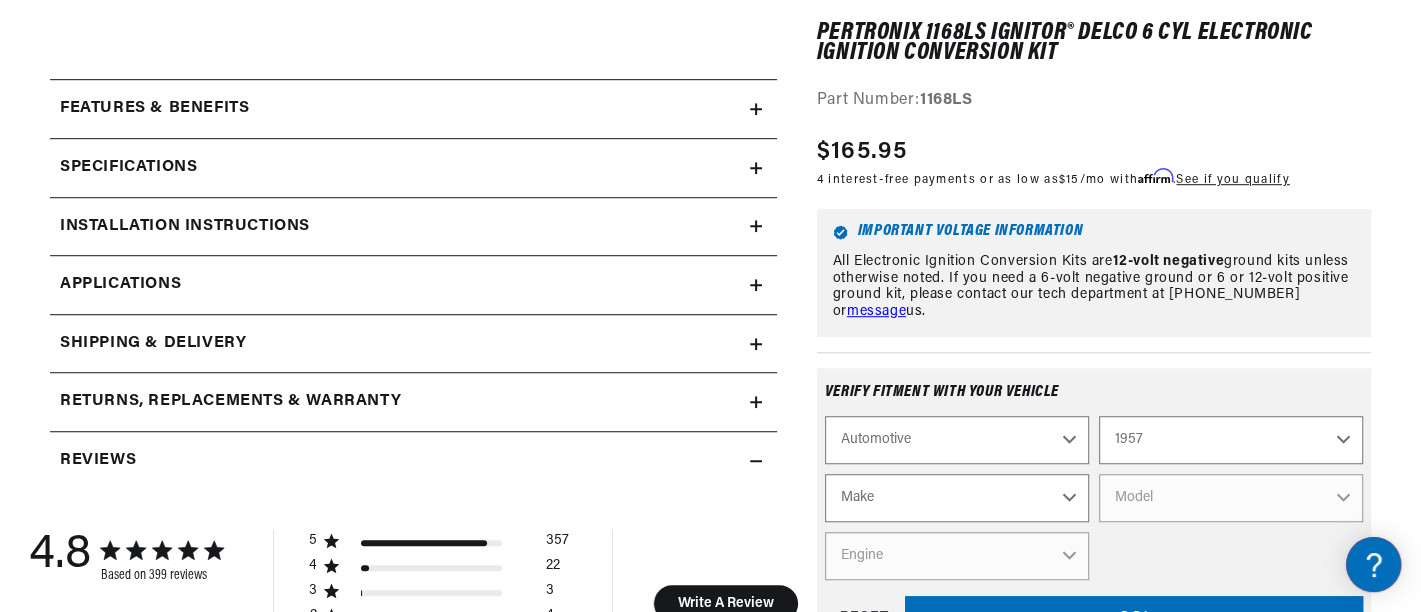 click on "Make
Alfa Romeo
Aston Martin
Austin Healey
Buick
Cadillac
Chevrolet
Chrysler
Dodge
Fiat
Ford
GMC
Jaguar
Jeep
Lancia
Maserati
Mercedes-Benz
Mercury
MG
Morgan
Morris
Oldsmobile
Plymouth
Pontiac
Porsche
Rolls-Royce
Simca
Studebaker
Triumph
Volkswagen" at bounding box center [957, 498] 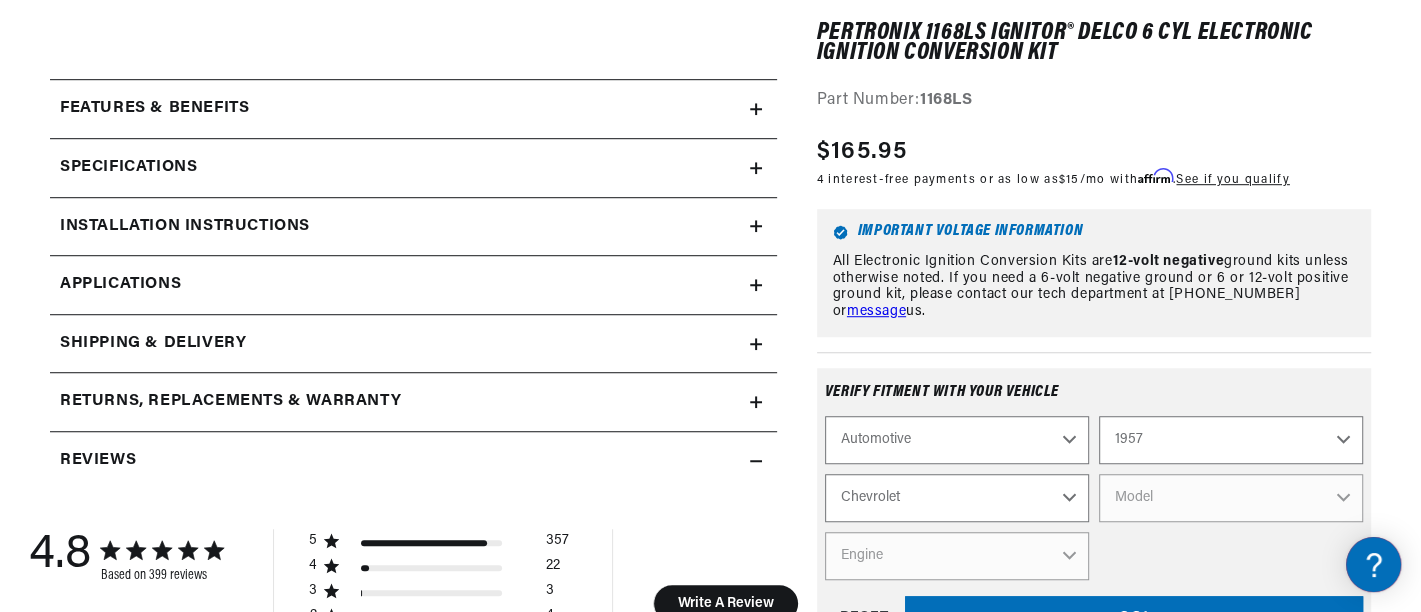 click on "Make
Alfa Romeo
Aston Martin
Austin Healey
Buick
Cadillac
Chevrolet
Chrysler
Dodge
Fiat
Ford
GMC
Jaguar
Jeep
Lancia
Maserati
Mercedes-Benz
Mercury
MG
Morgan
Morris
Oldsmobile
Plymouth
Pontiac
Porsche
Rolls-Royce
Simca
Studebaker
Triumph
Volkswagen" at bounding box center [957, 498] 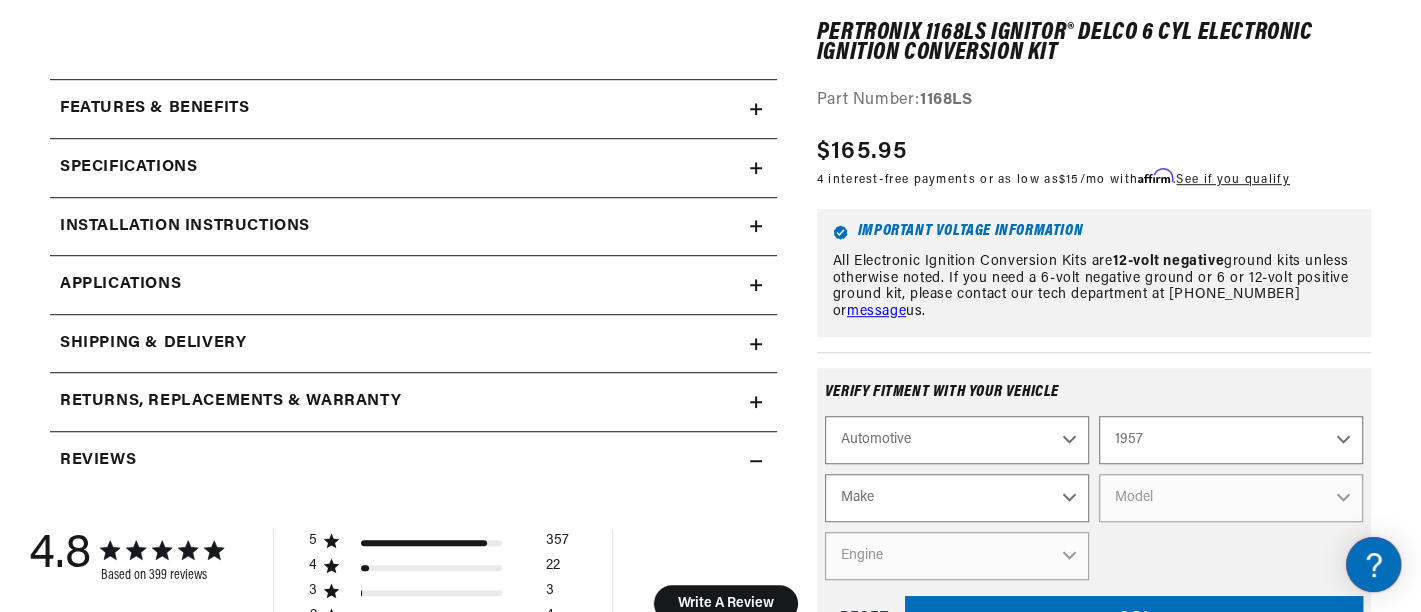 select on "Chevrolet" 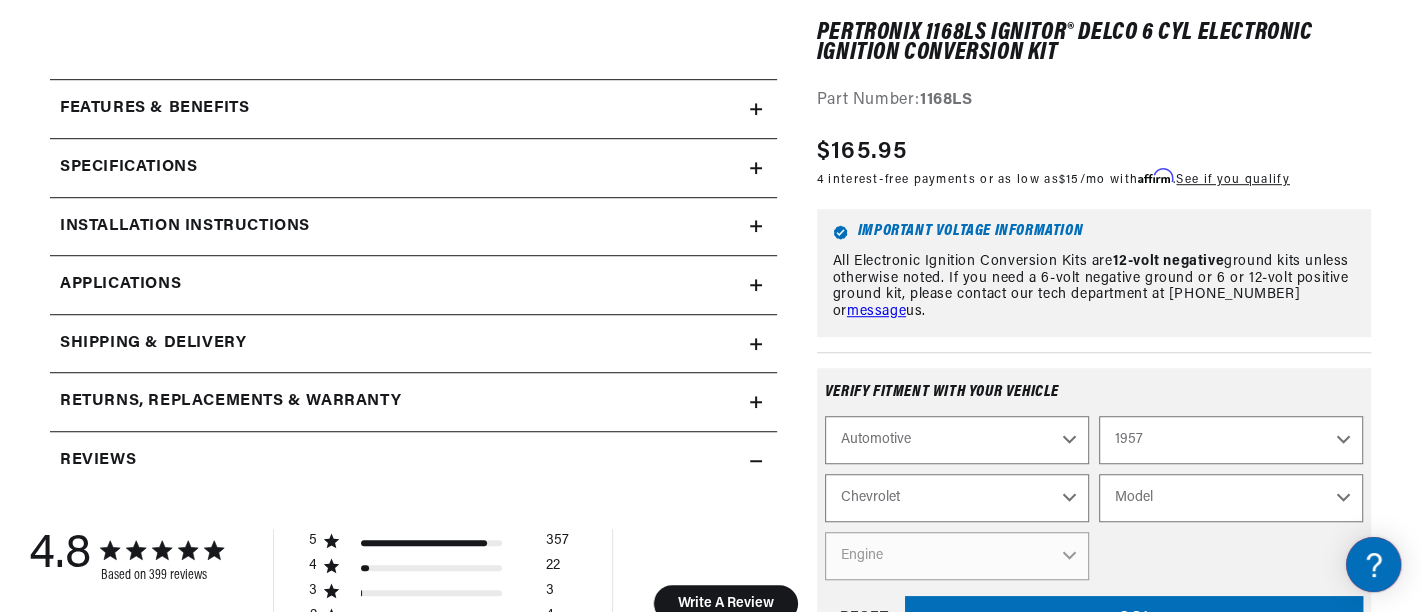 scroll, scrollTop: 0, scrollLeft: 1180, axis: horizontal 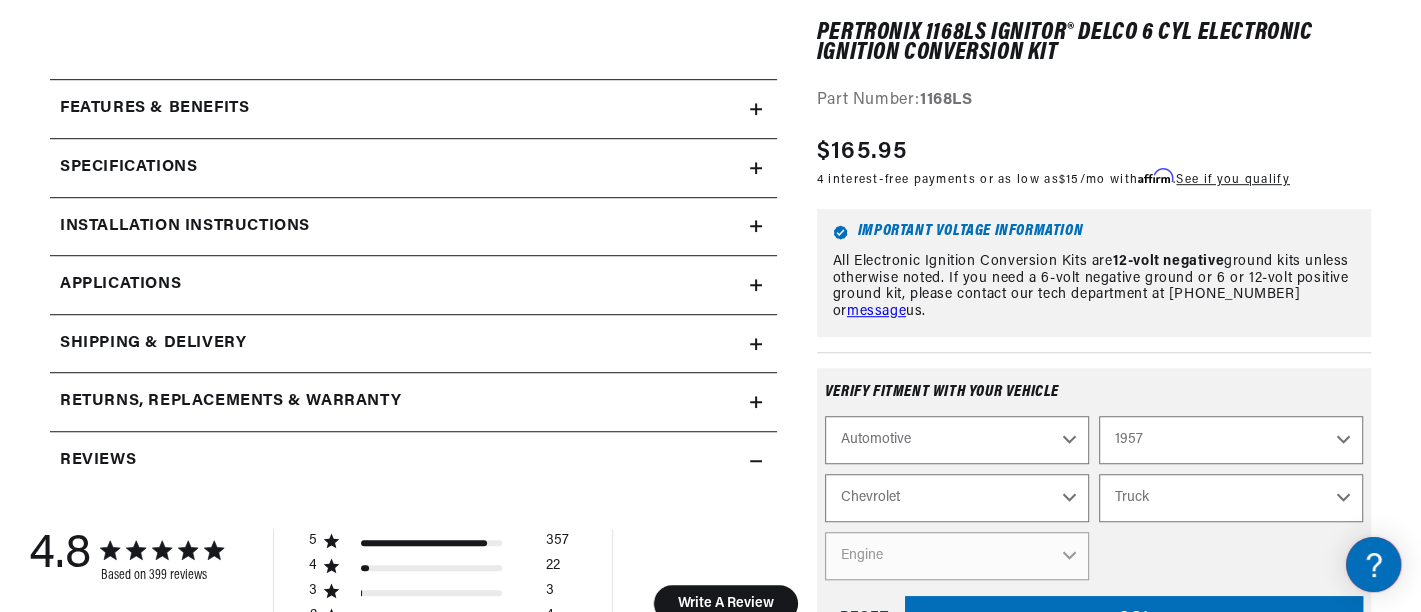 click on "Model
Bel Air
Corvette
Del Ray
Nomad
One-Fifty Series
Sedan Delivery
Suburban
Truck
Two-Ten Series" at bounding box center [1231, 498] 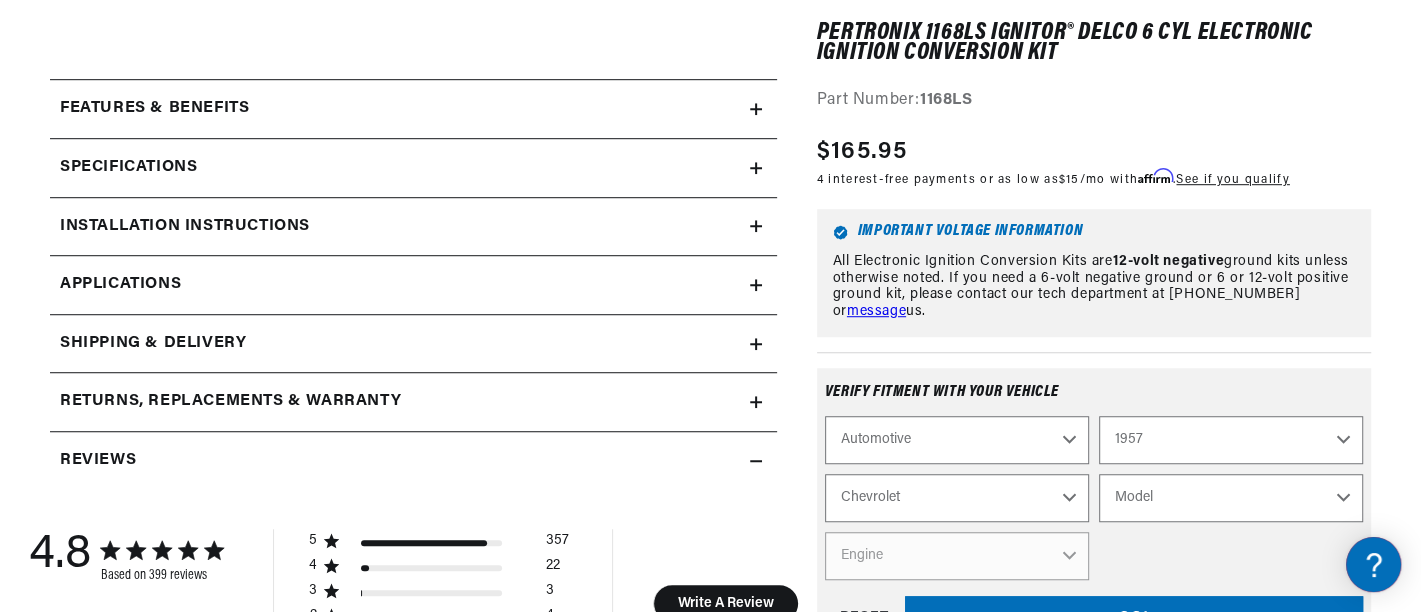 select on "Truck" 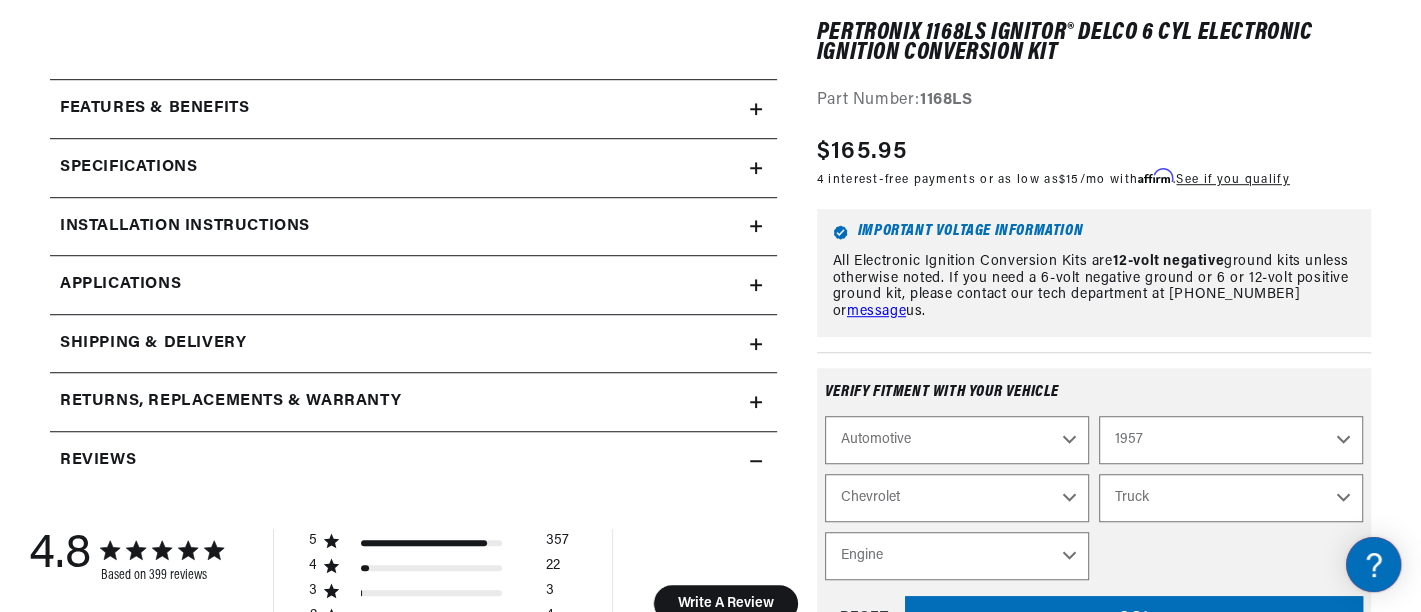 click on "Engine
5.7L
235cid / 3.8L
261cid / 4.3L
265cid / 4.3L
283cid / 4.6L
322cid / 5.3L" at bounding box center [957, 556] 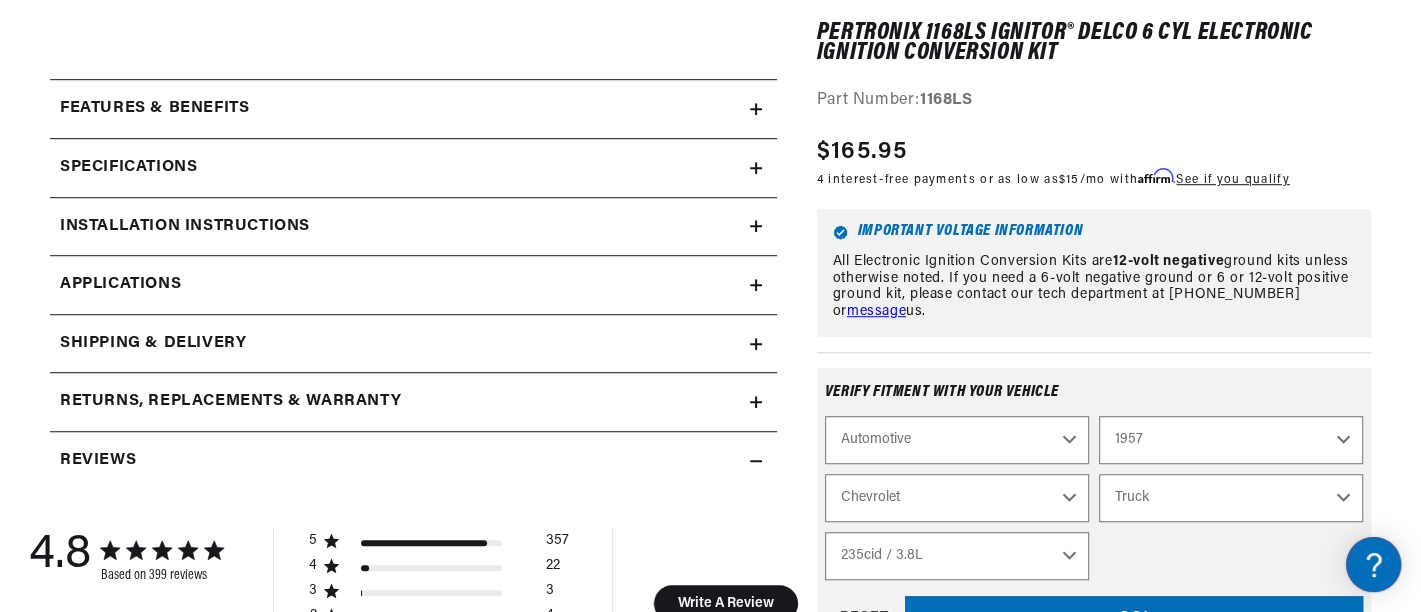click on "Engine
5.7L
235cid / 3.8L
261cid / 4.3L
265cid / 4.3L
283cid / 4.6L
322cid / 5.3L" at bounding box center [957, 556] 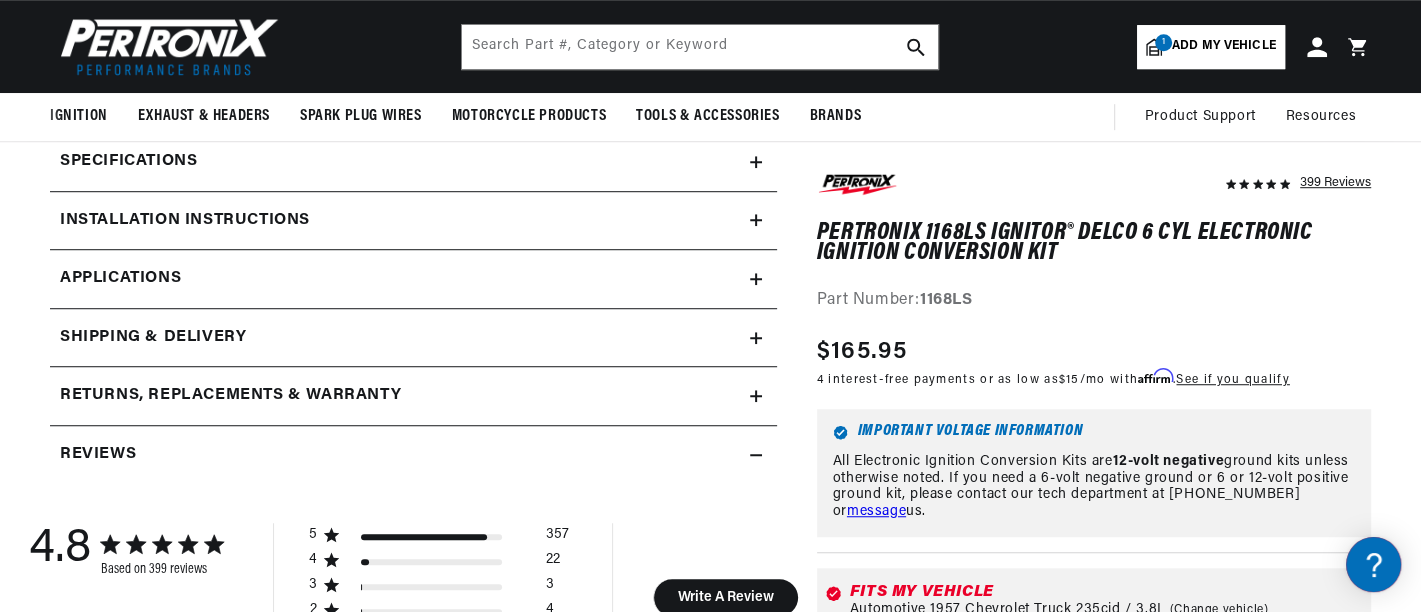 scroll, scrollTop: 777, scrollLeft: 0, axis: vertical 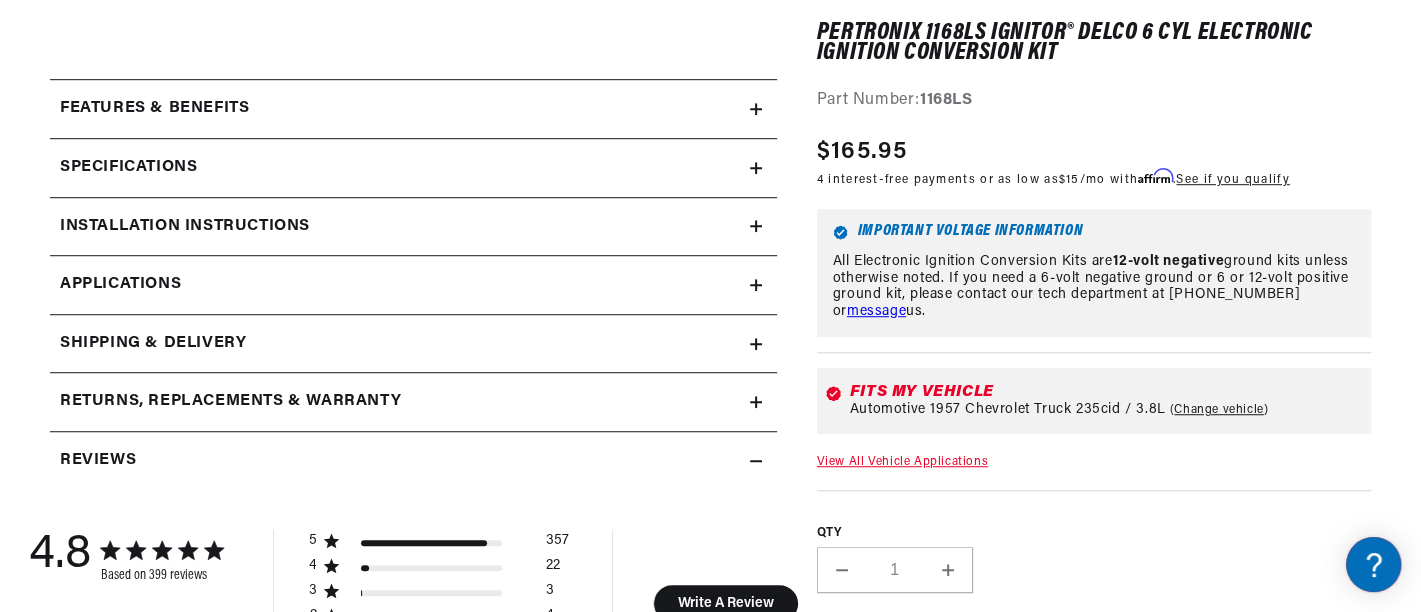 click on "Installation instructions" at bounding box center [154, 109] 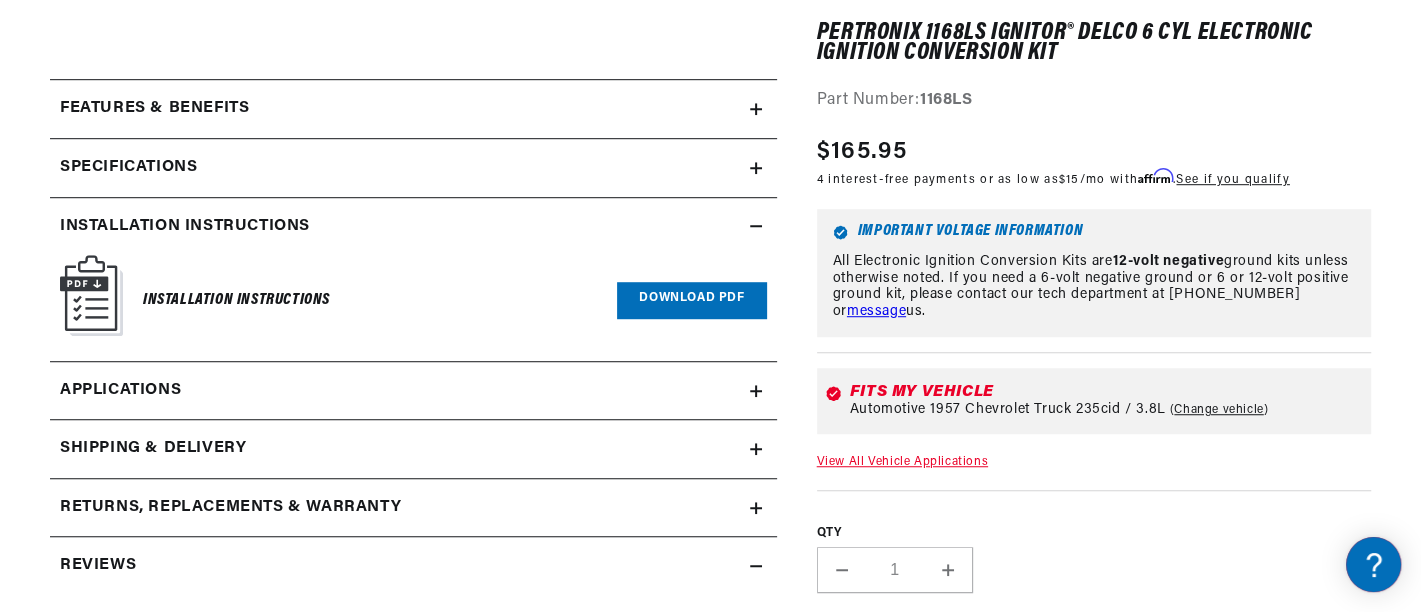 scroll, scrollTop: 0, scrollLeft: 1180, axis: horizontal 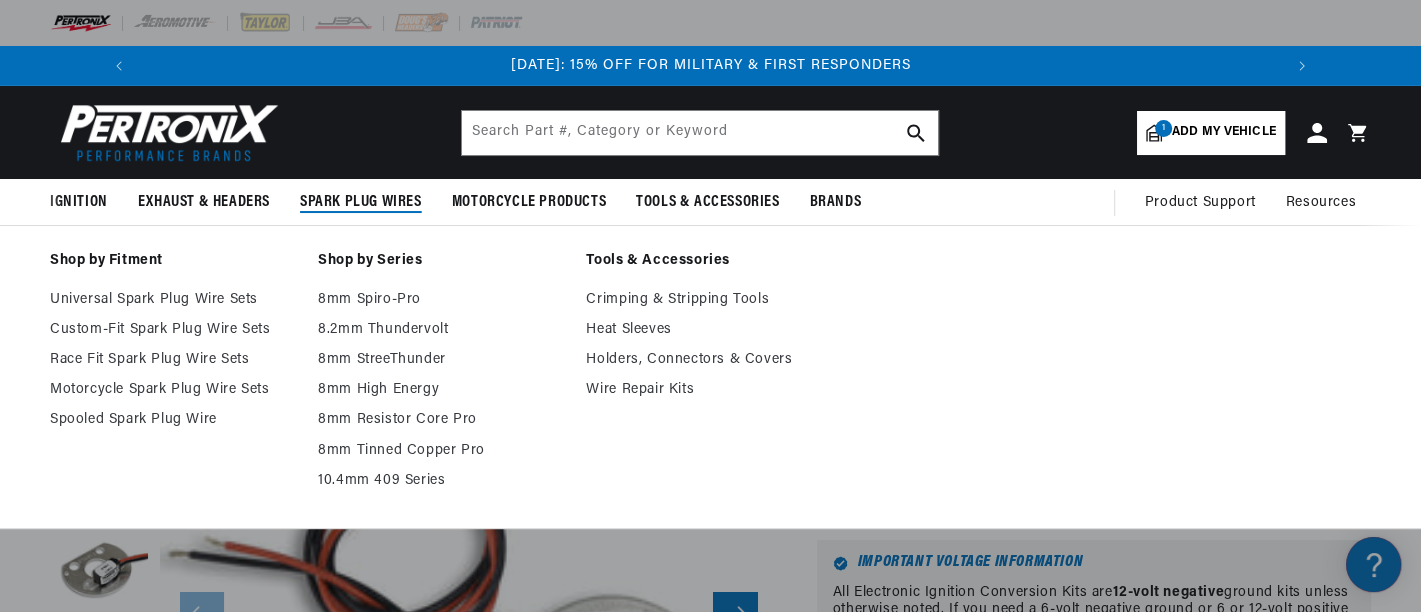 click on "Spark Plug Wires" at bounding box center (361, 202) 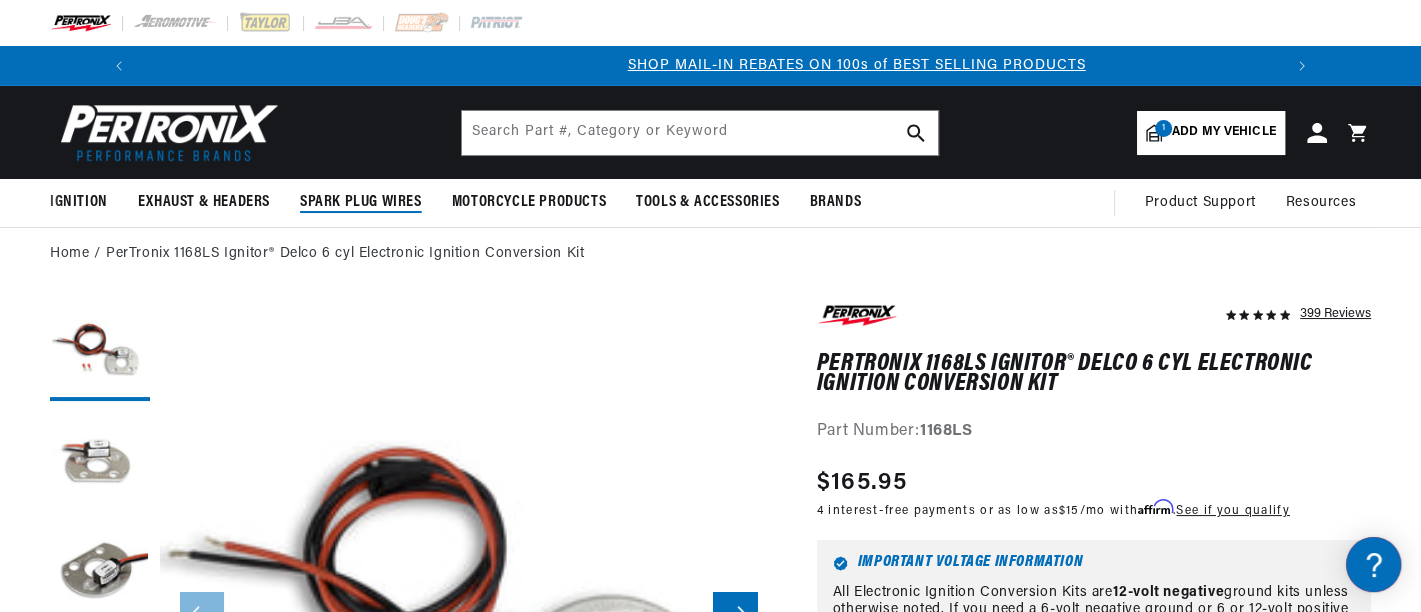 scroll, scrollTop: 0, scrollLeft: 1180, axis: horizontal 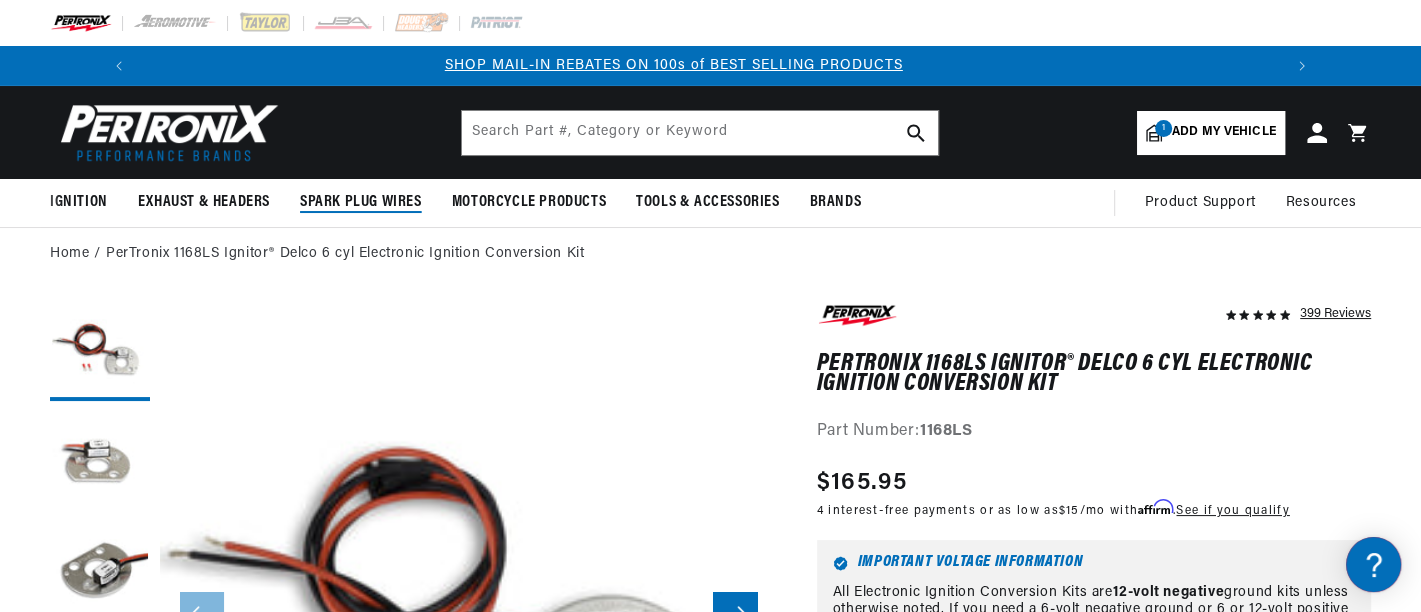 click on "Spark Plug Wires" at bounding box center (361, 202) 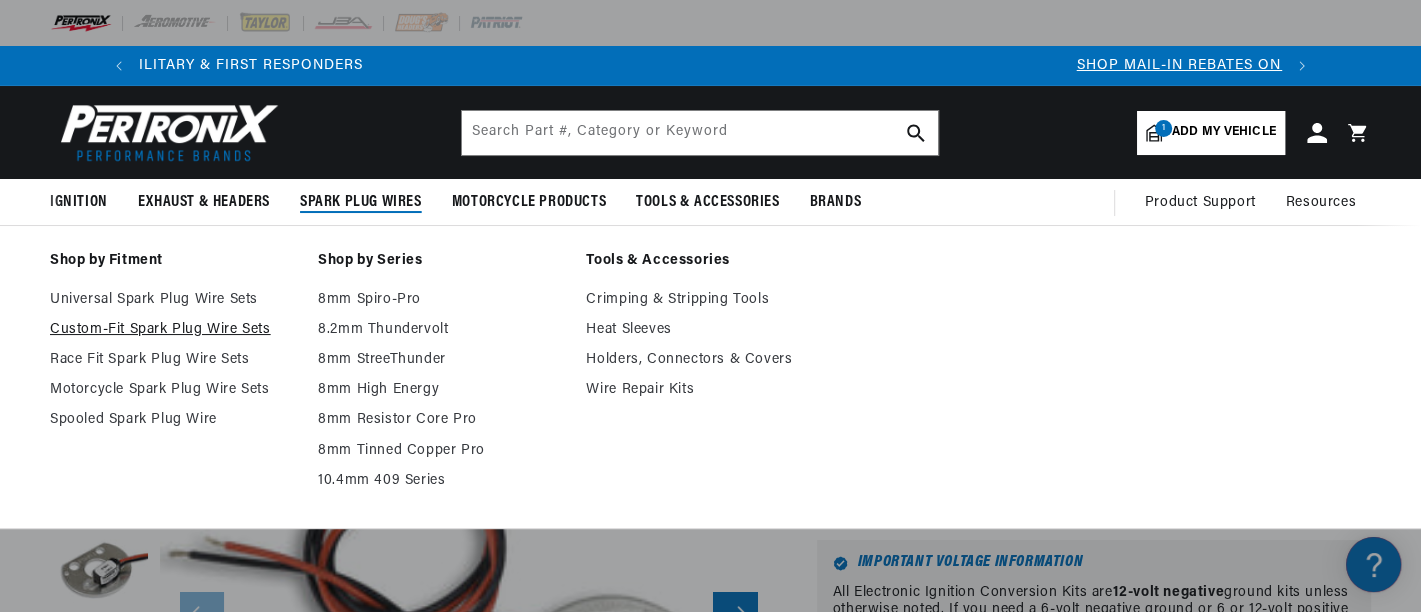 scroll, scrollTop: 0, scrollLeft: 10, axis: horizontal 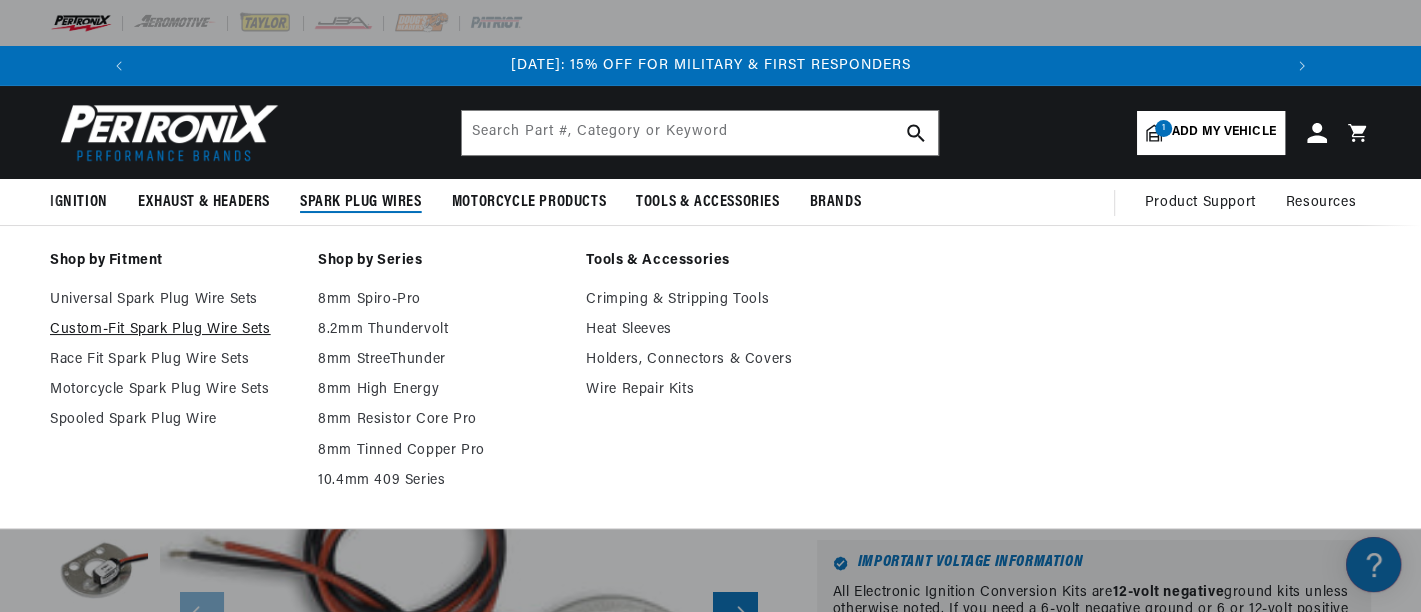 click on "Custom-Fit Spark Plug Wire Sets" at bounding box center [174, 330] 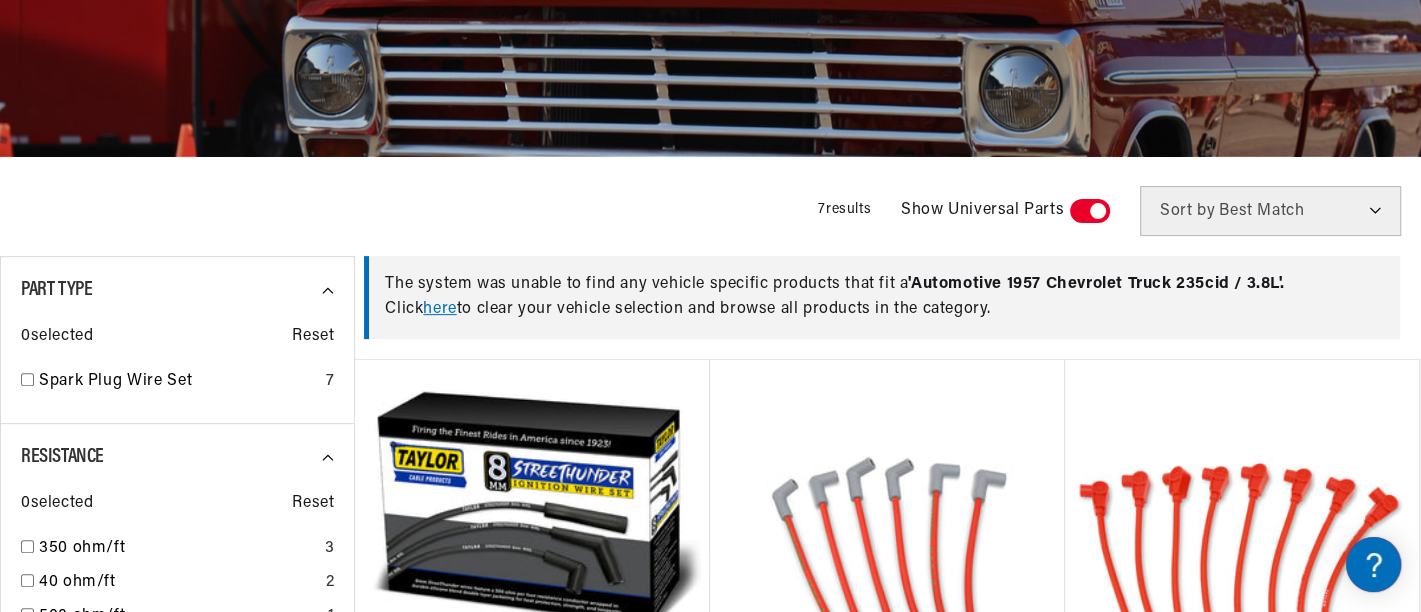 scroll, scrollTop: 0, scrollLeft: 0, axis: both 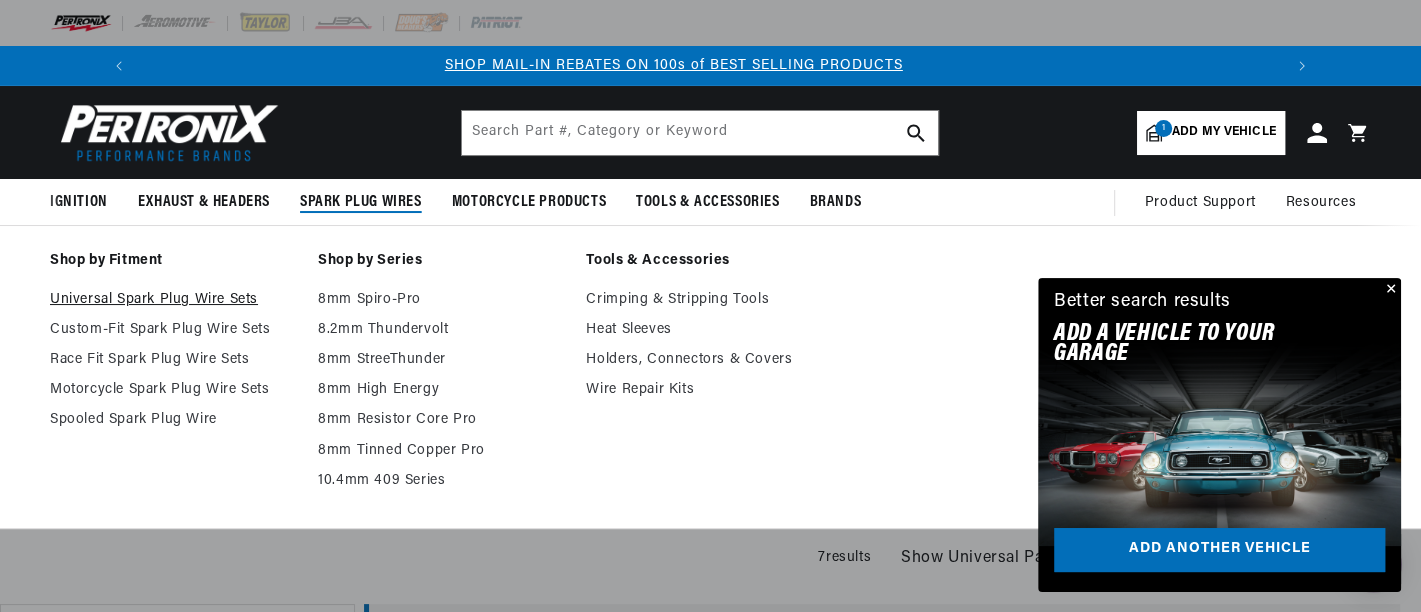 click on "Universal Spark Plug Wire Sets" at bounding box center [174, 300] 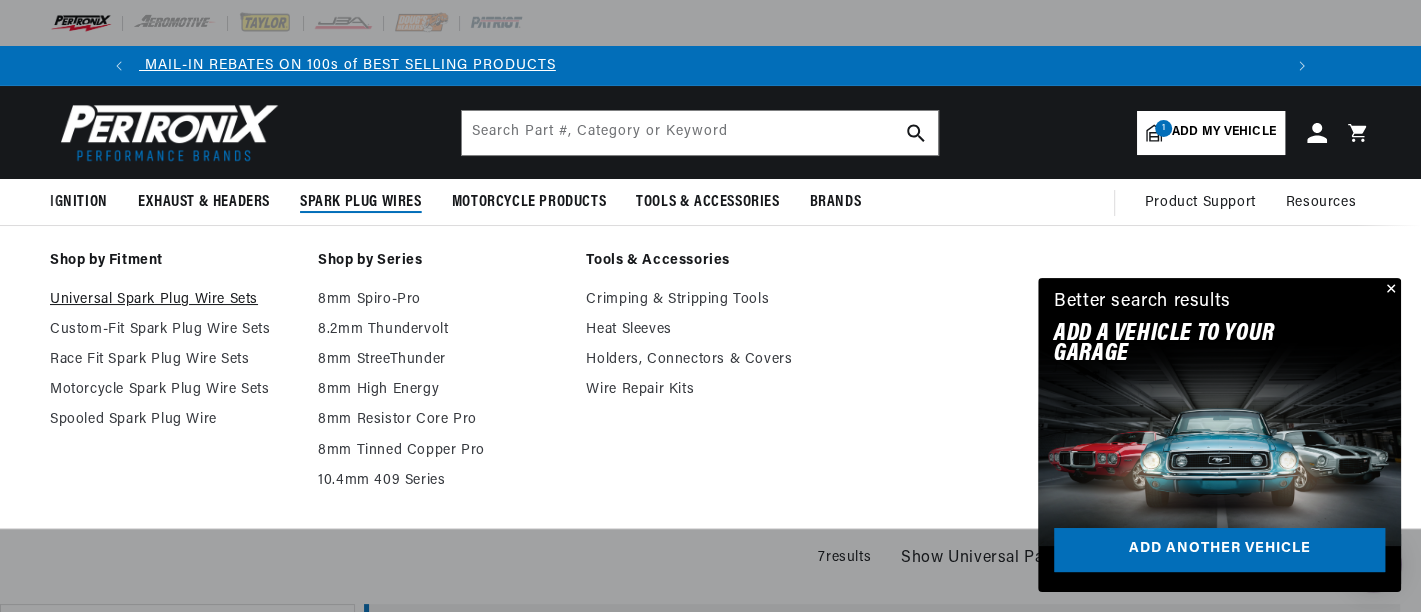 scroll, scrollTop: 0, scrollLeft: 2209, axis: horizontal 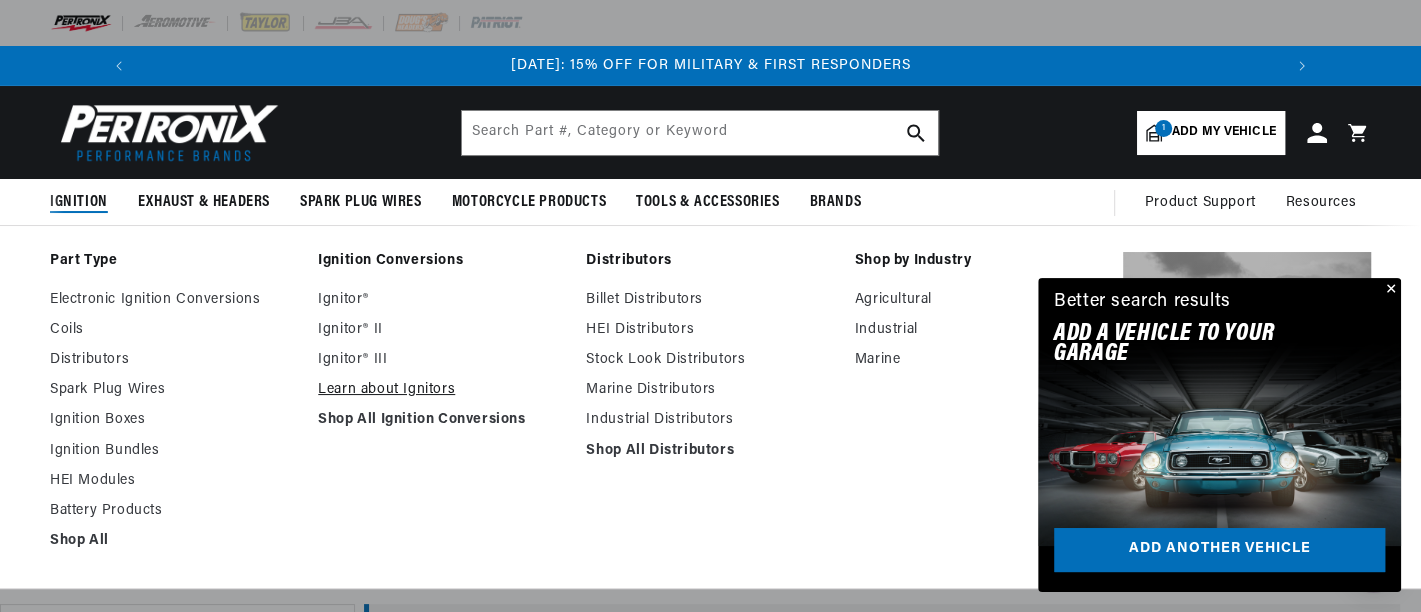 click on "Learn about Ignitors" at bounding box center [442, 390] 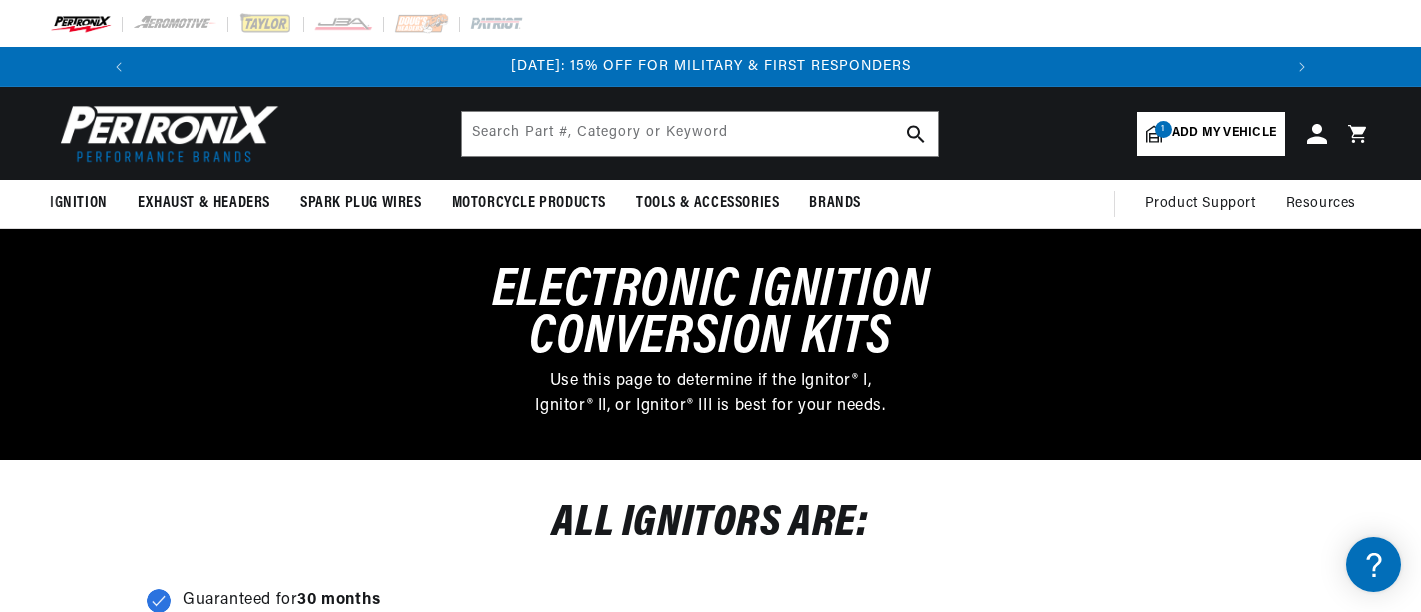 scroll, scrollTop: 0, scrollLeft: 0, axis: both 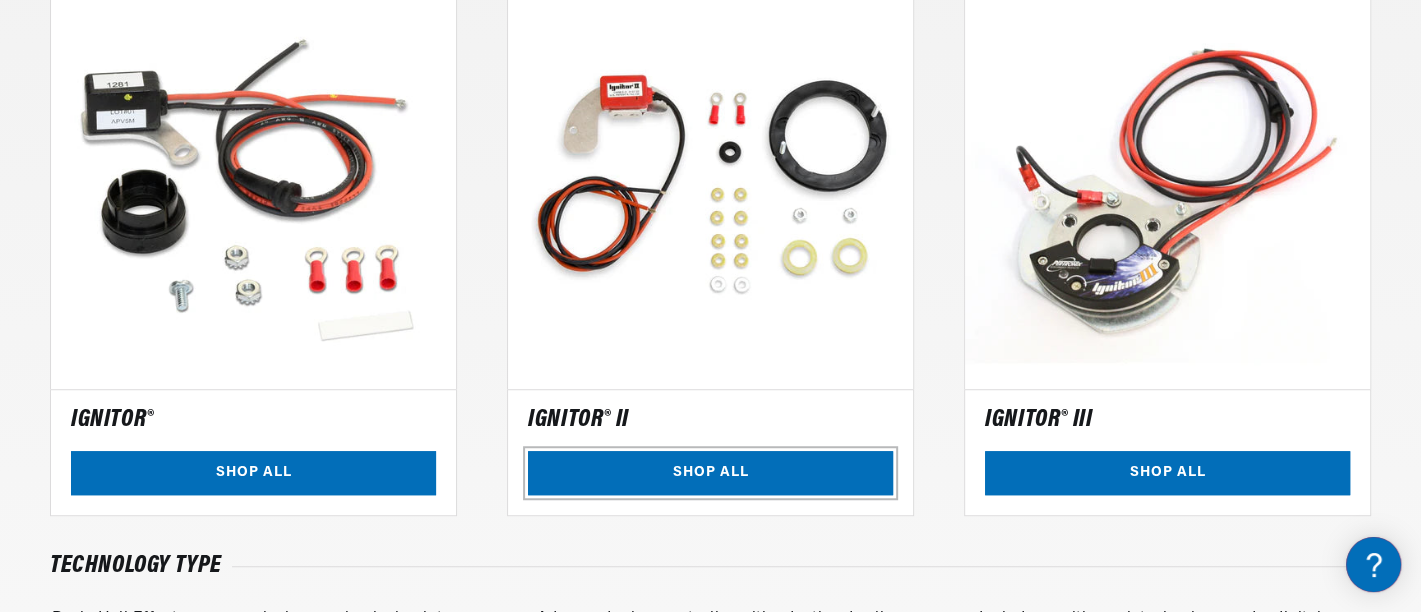 click on "SHOP ALL" at bounding box center [710, 473] 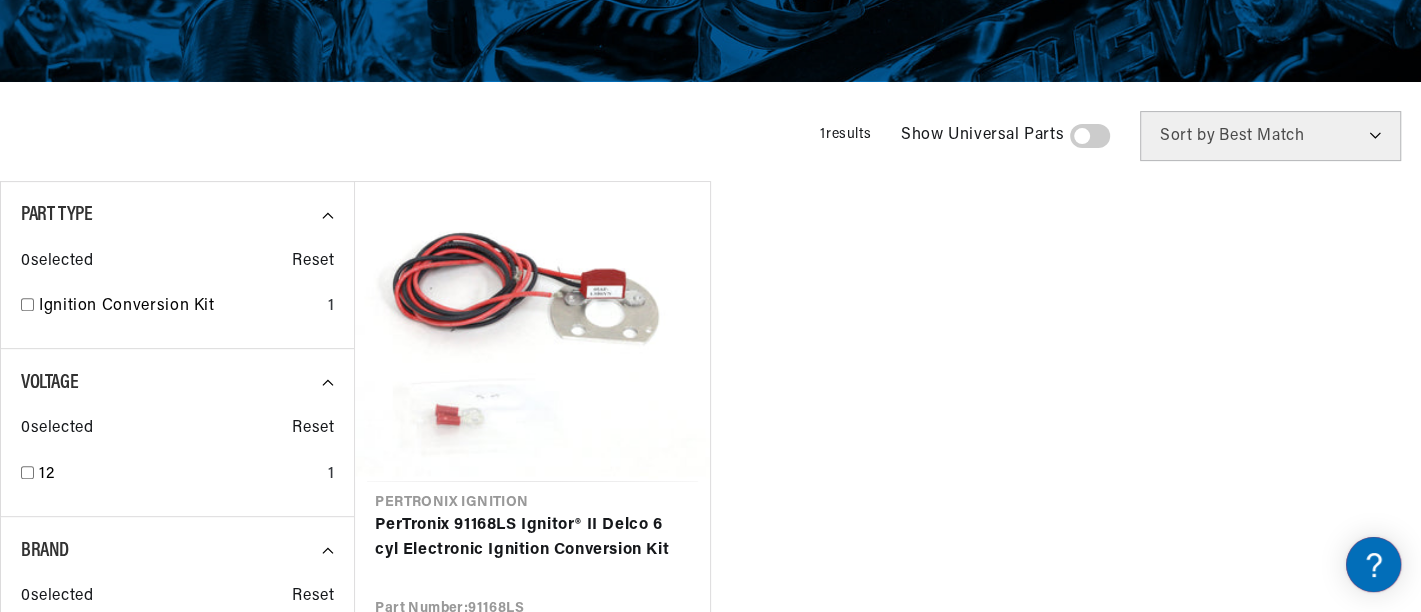 scroll, scrollTop: 444, scrollLeft: 0, axis: vertical 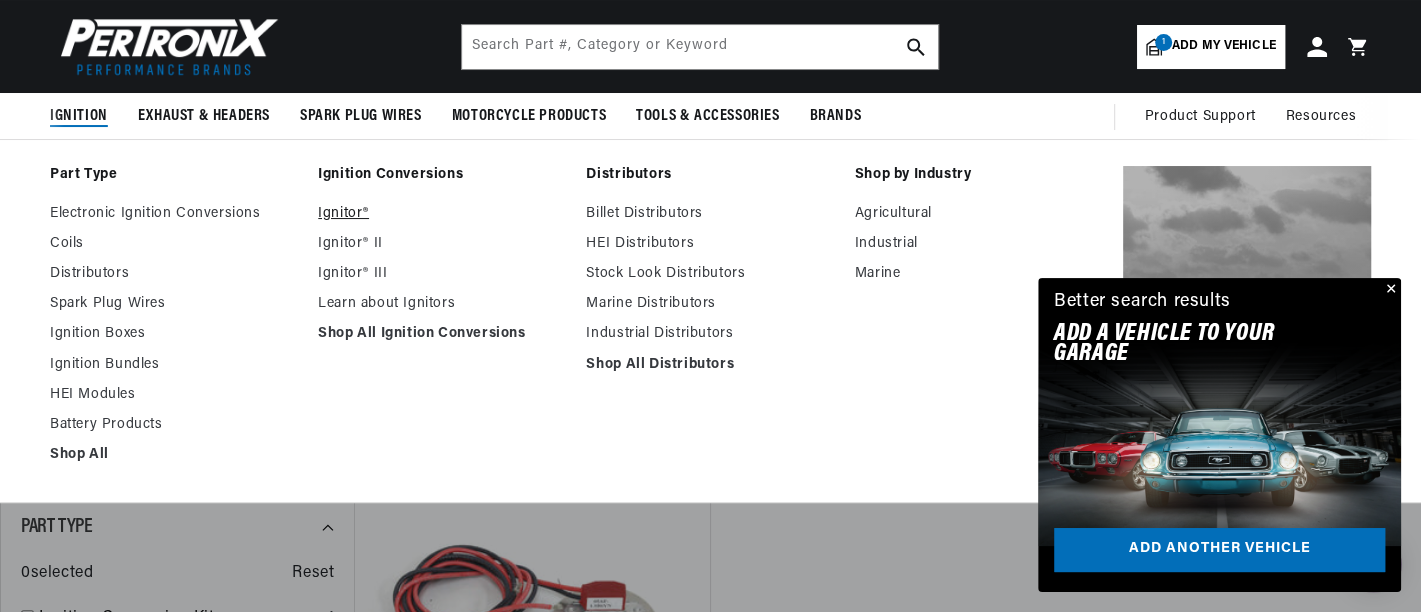 click on "Ignitor®" at bounding box center [442, 214] 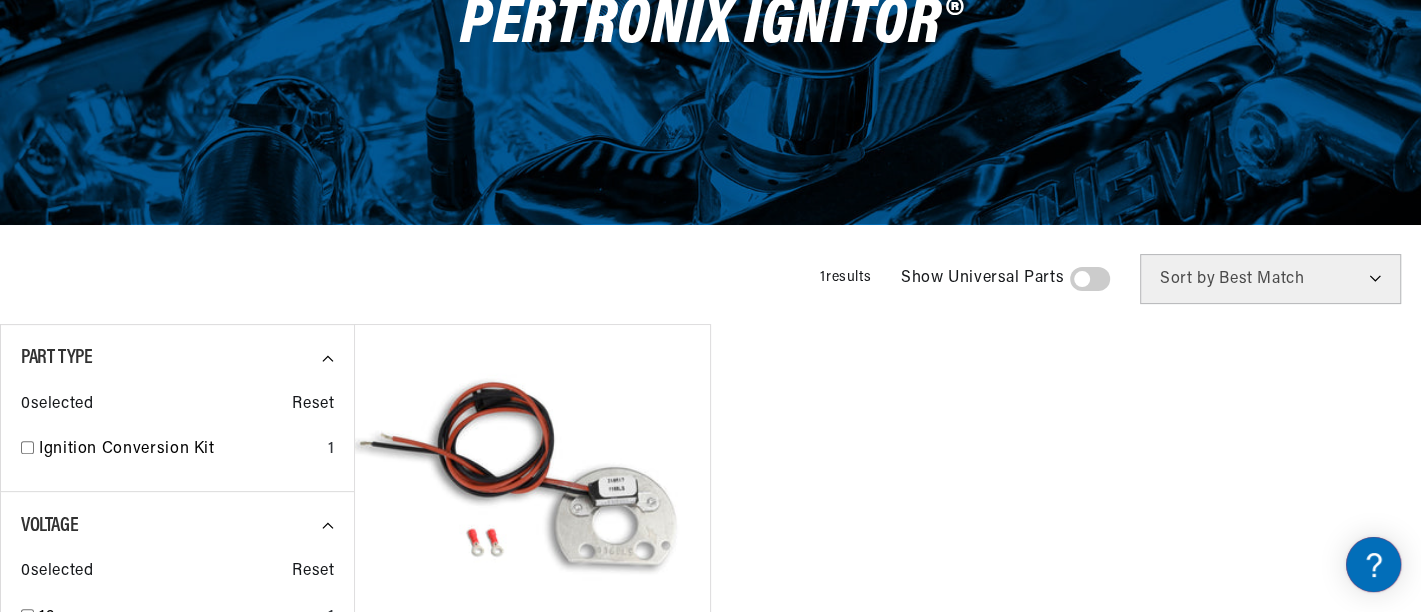 scroll, scrollTop: 333, scrollLeft: 0, axis: vertical 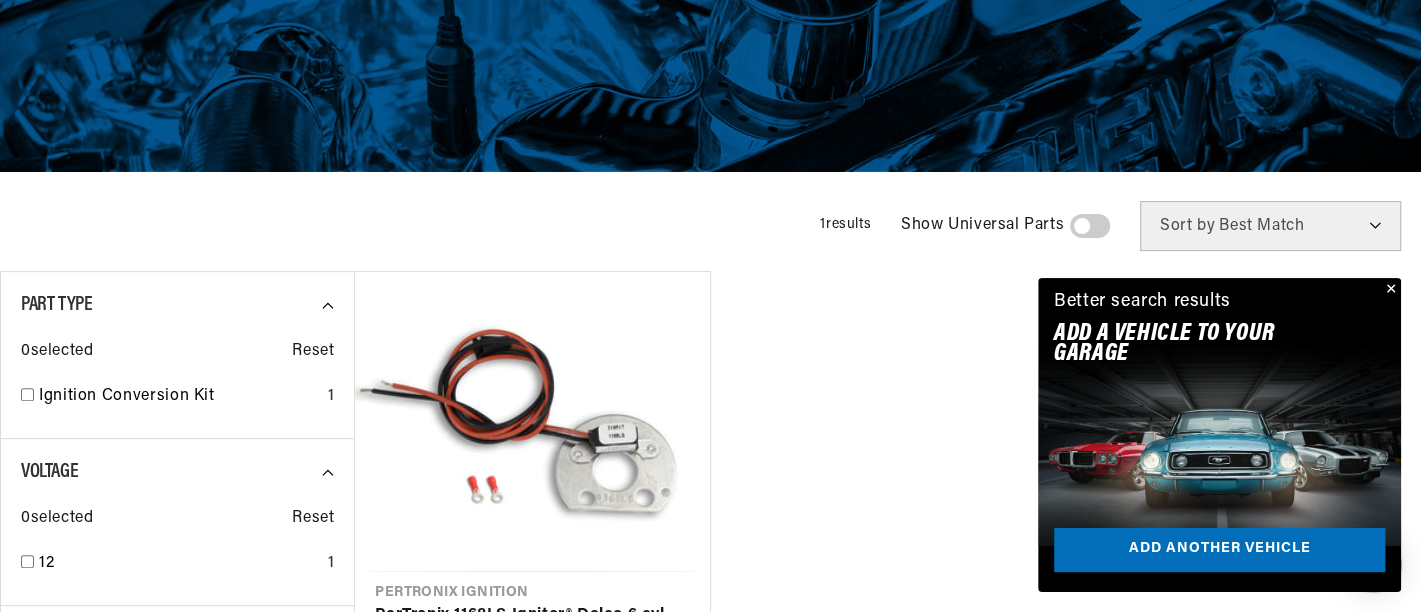 drag, startPoint x: 1075, startPoint y: 225, endPoint x: 1114, endPoint y: 220, distance: 39.319206 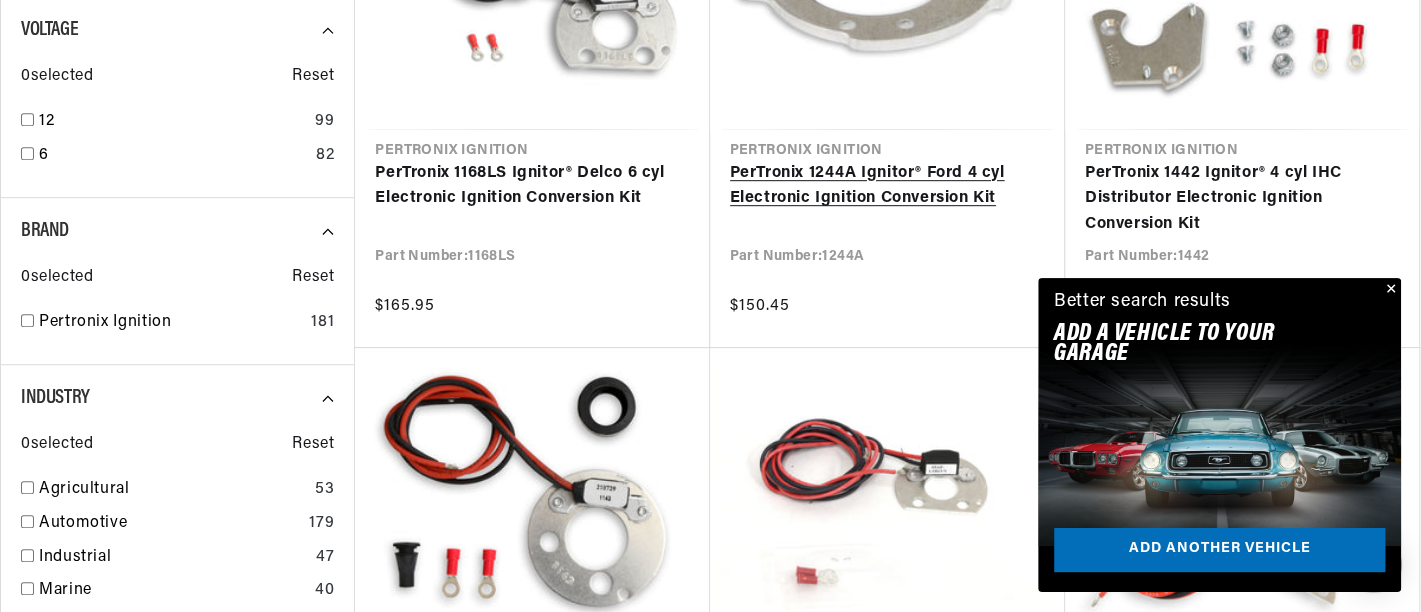 scroll, scrollTop: 1000, scrollLeft: 0, axis: vertical 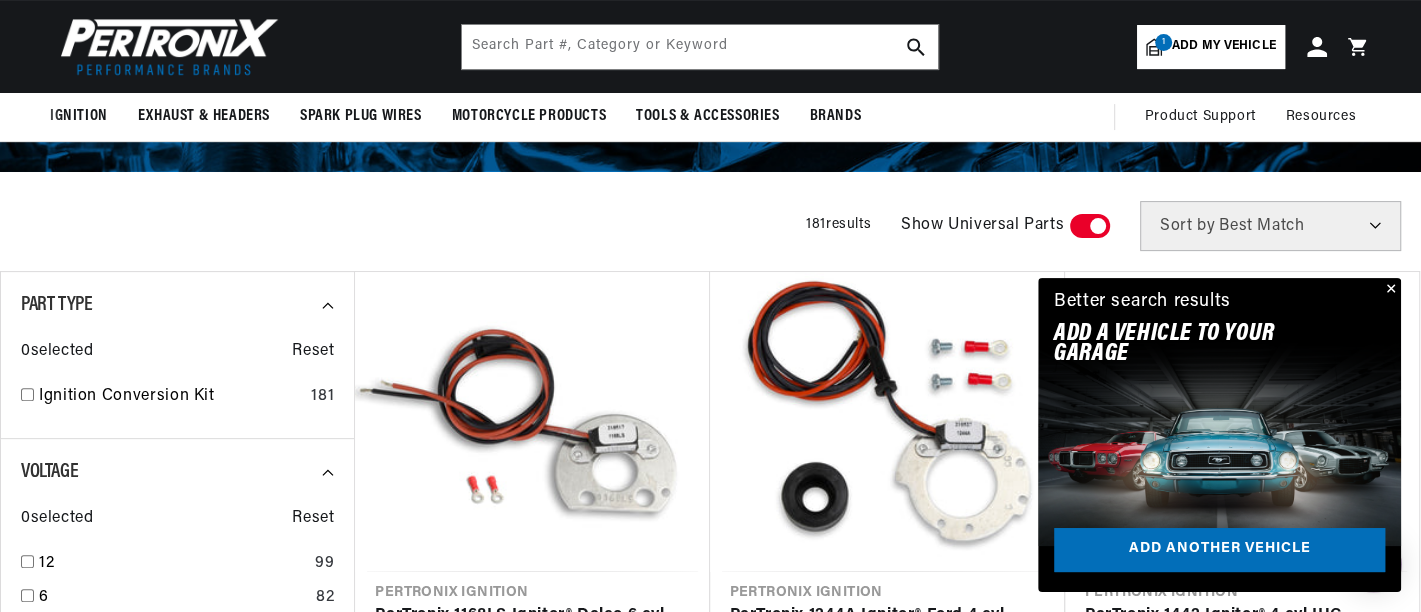 drag, startPoint x: 1100, startPoint y: 228, endPoint x: 1071, endPoint y: 226, distance: 29.068884 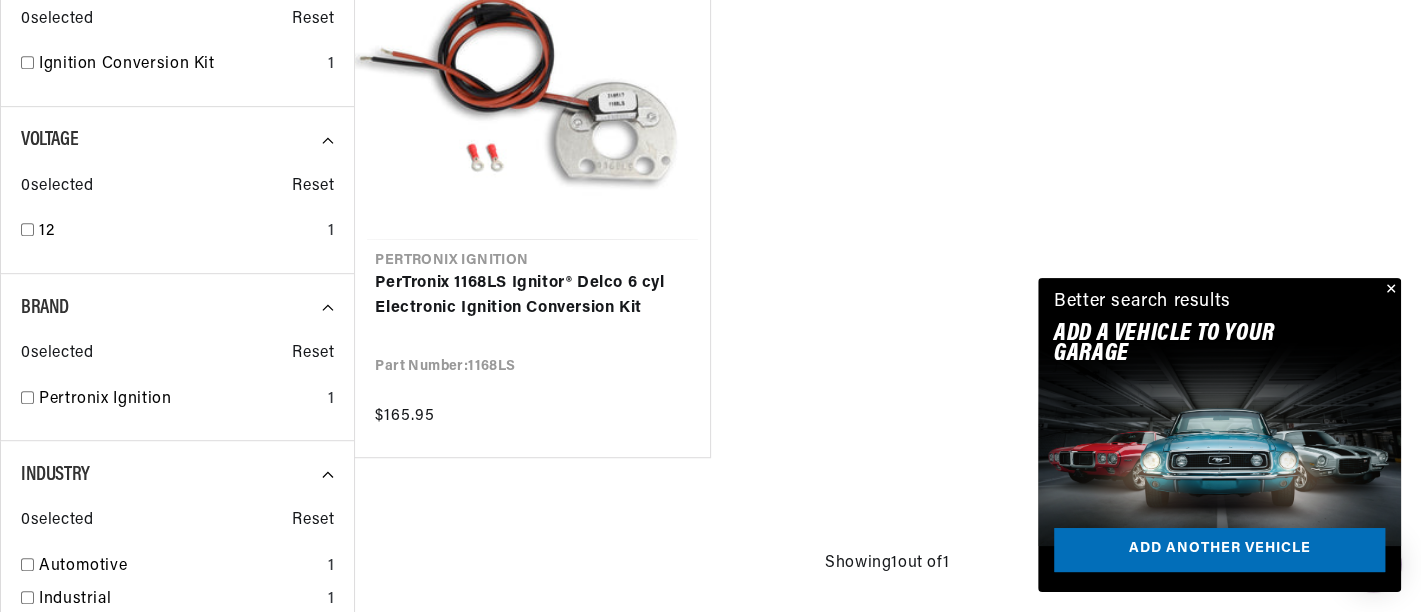 scroll, scrollTop: 666, scrollLeft: 0, axis: vertical 